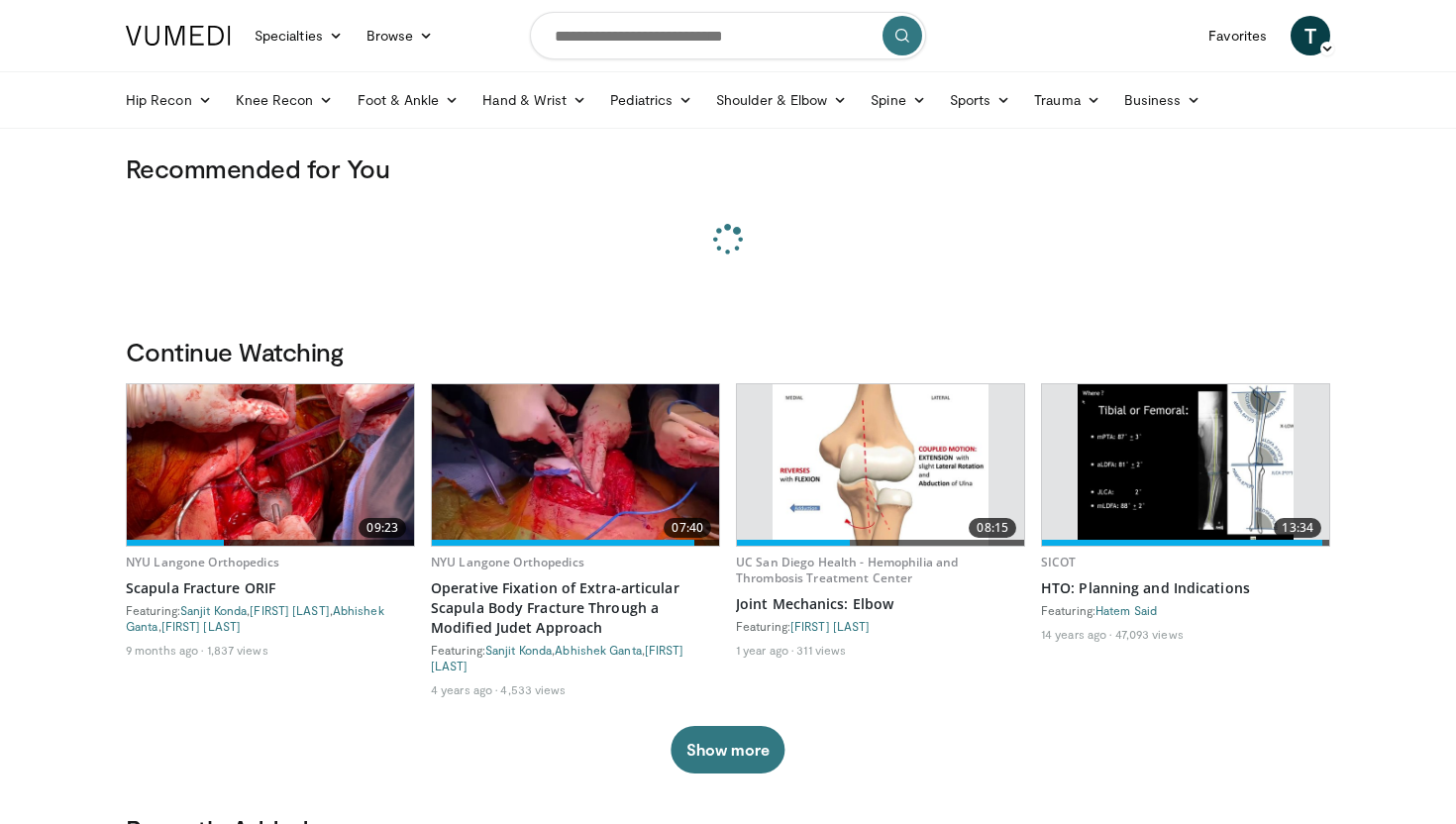 scroll, scrollTop: 0, scrollLeft: 0, axis: both 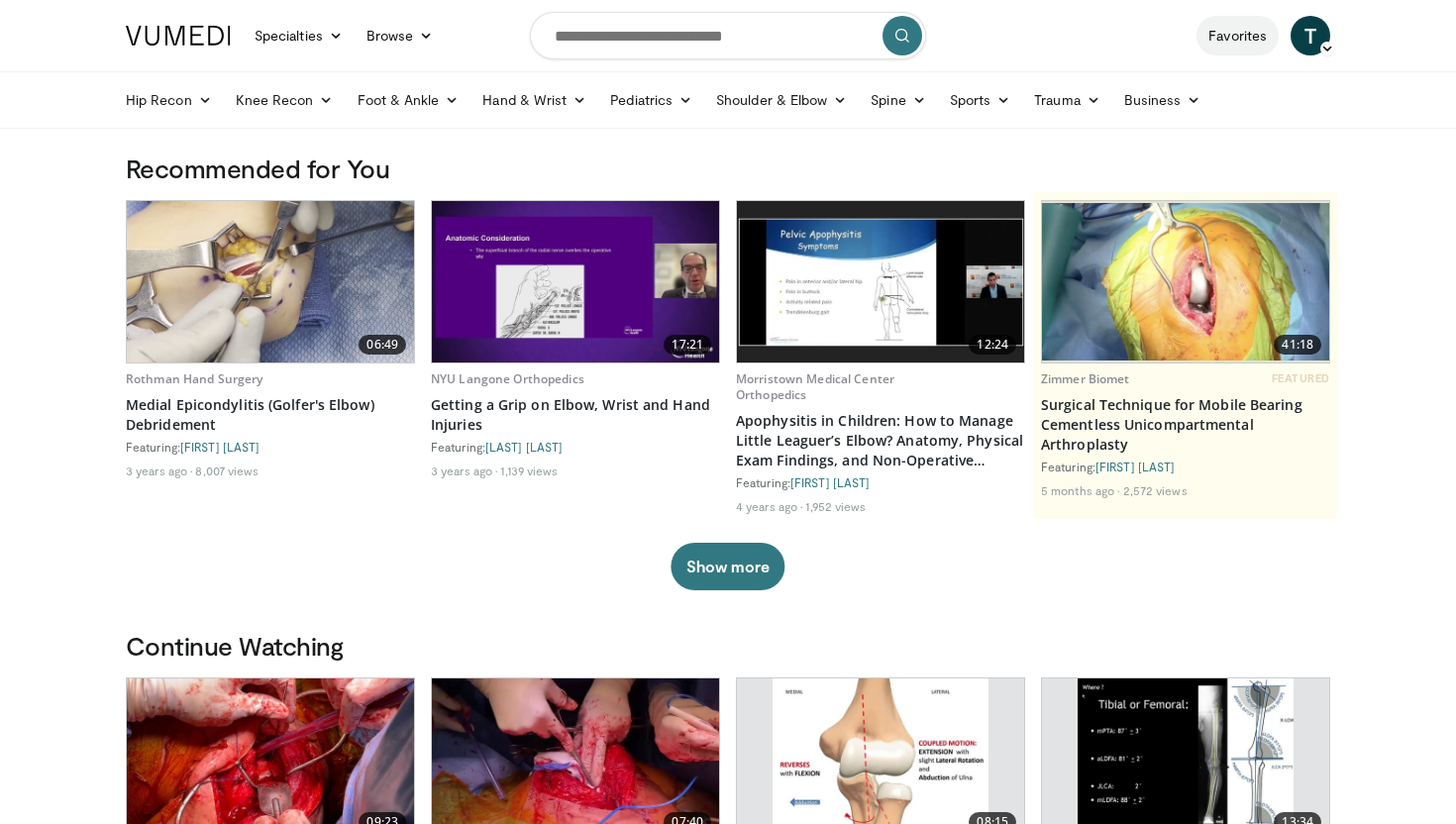 click on "Favorites" at bounding box center [1237, 36] 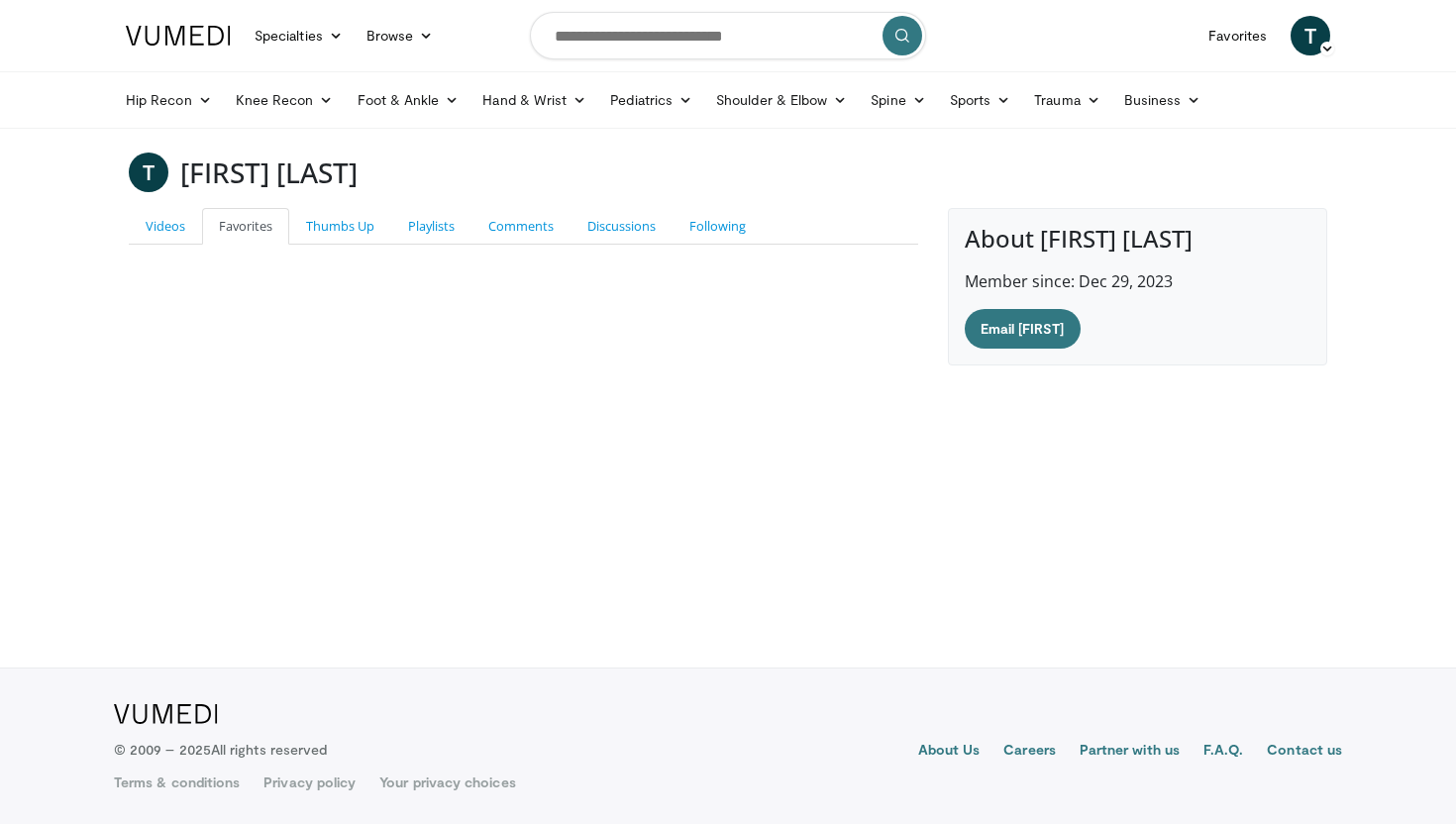 scroll, scrollTop: 0, scrollLeft: 0, axis: both 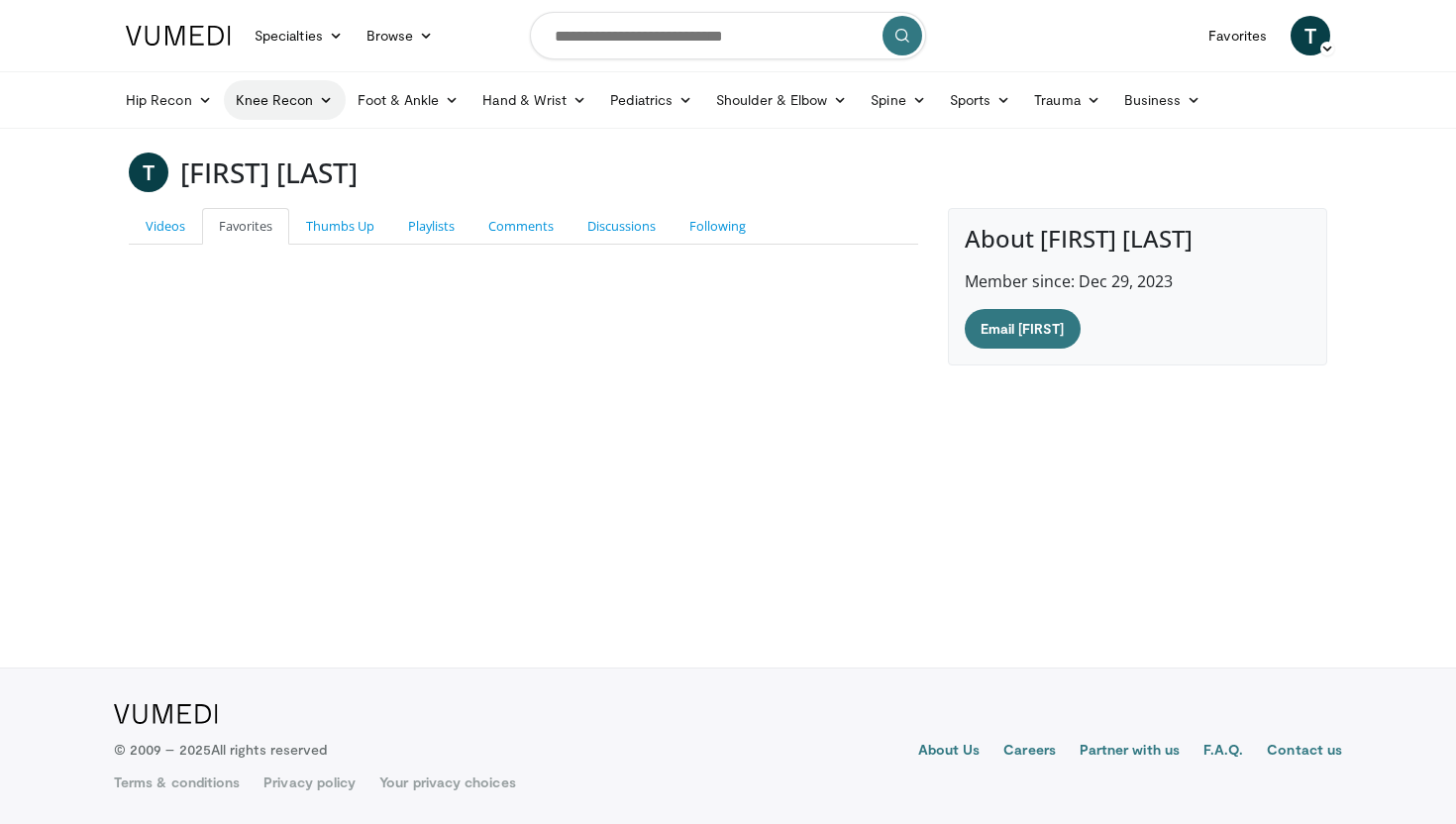 click on "Knee Recon" at bounding box center (284, 100) 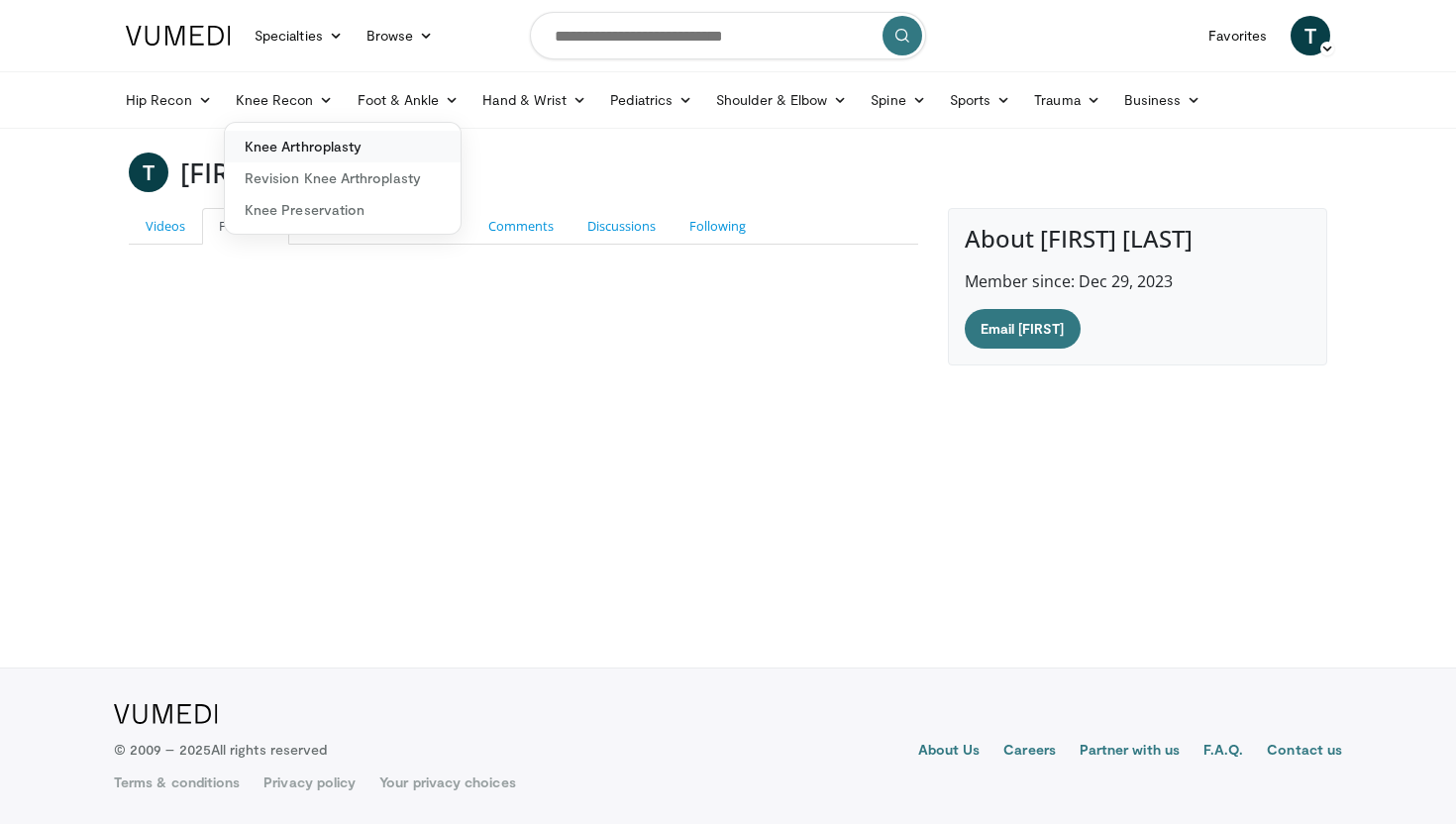 click on "Knee Arthroplasty" at bounding box center (343, 147) 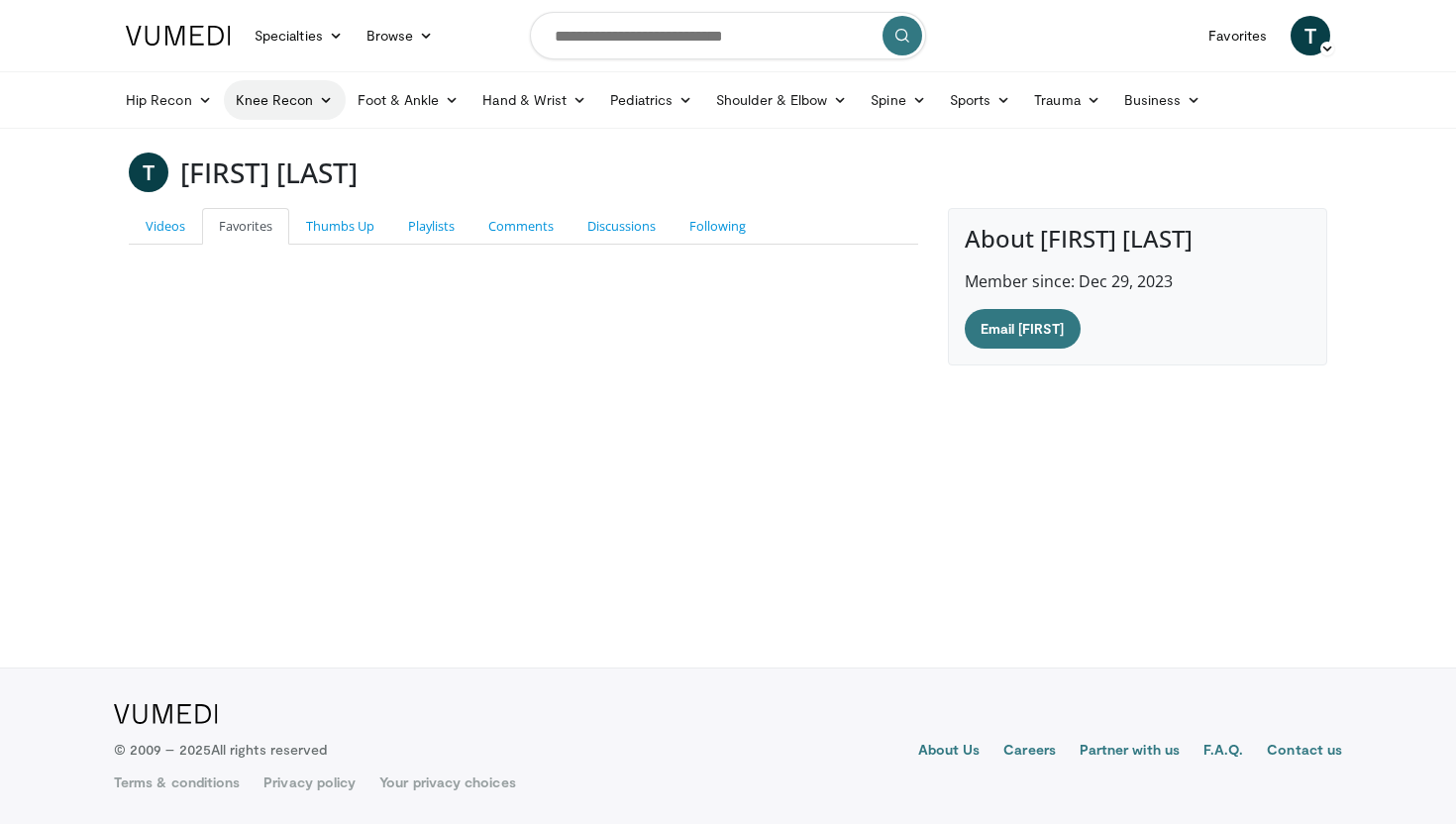 click on "Knee Recon" at bounding box center (284, 100) 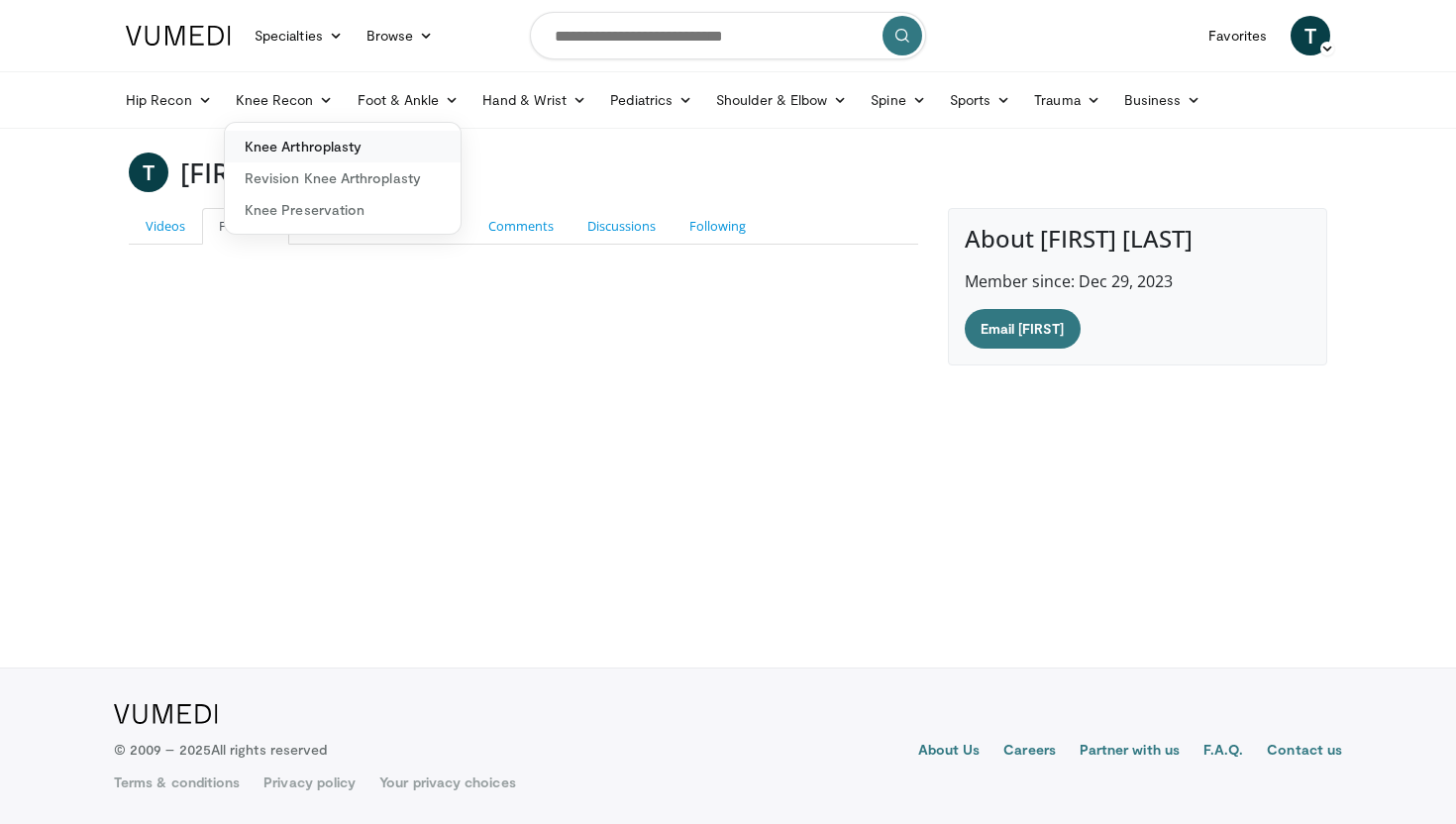 click on "Knee Arthroplasty" at bounding box center [343, 147] 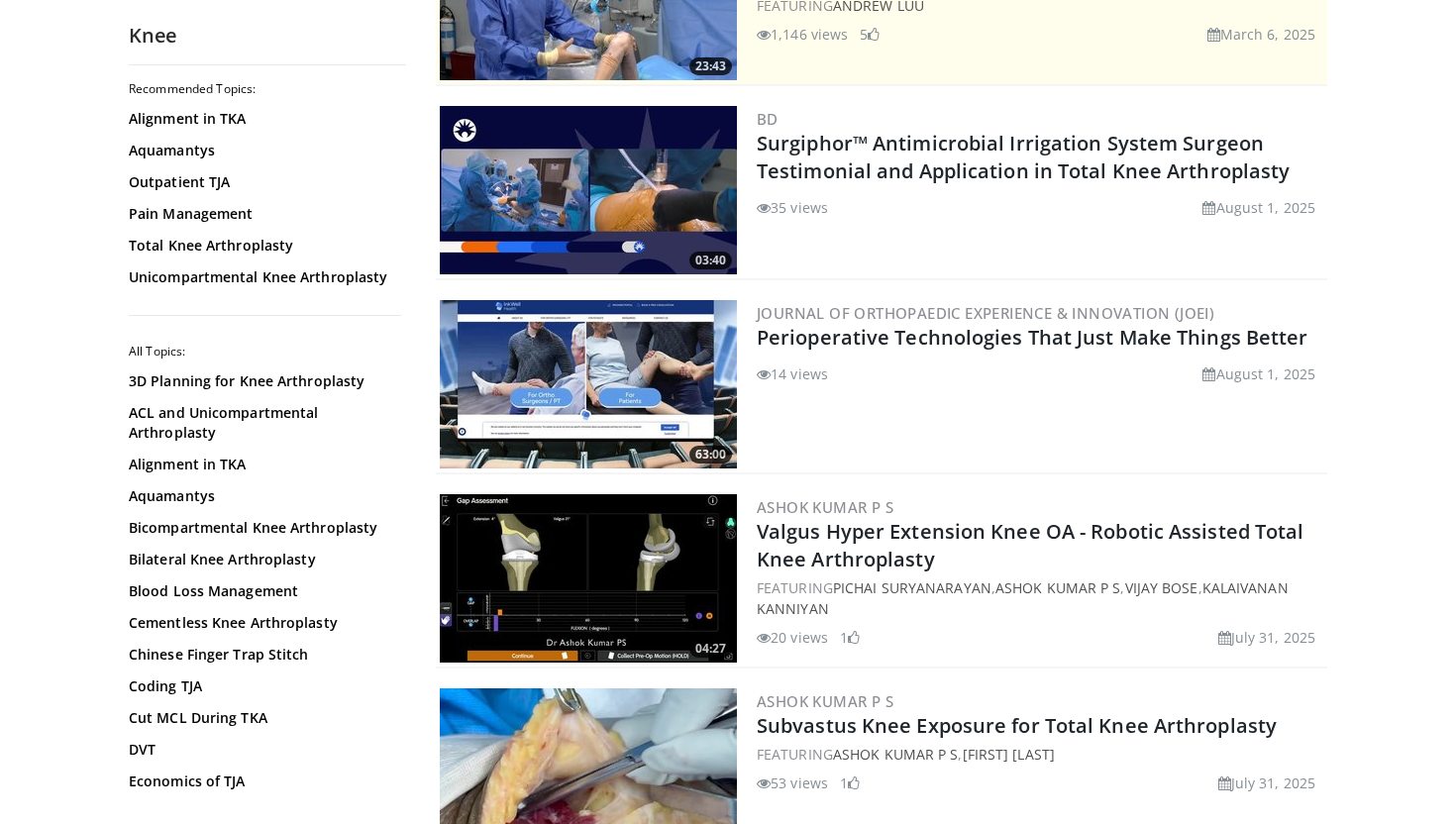 scroll, scrollTop: 319, scrollLeft: 0, axis: vertical 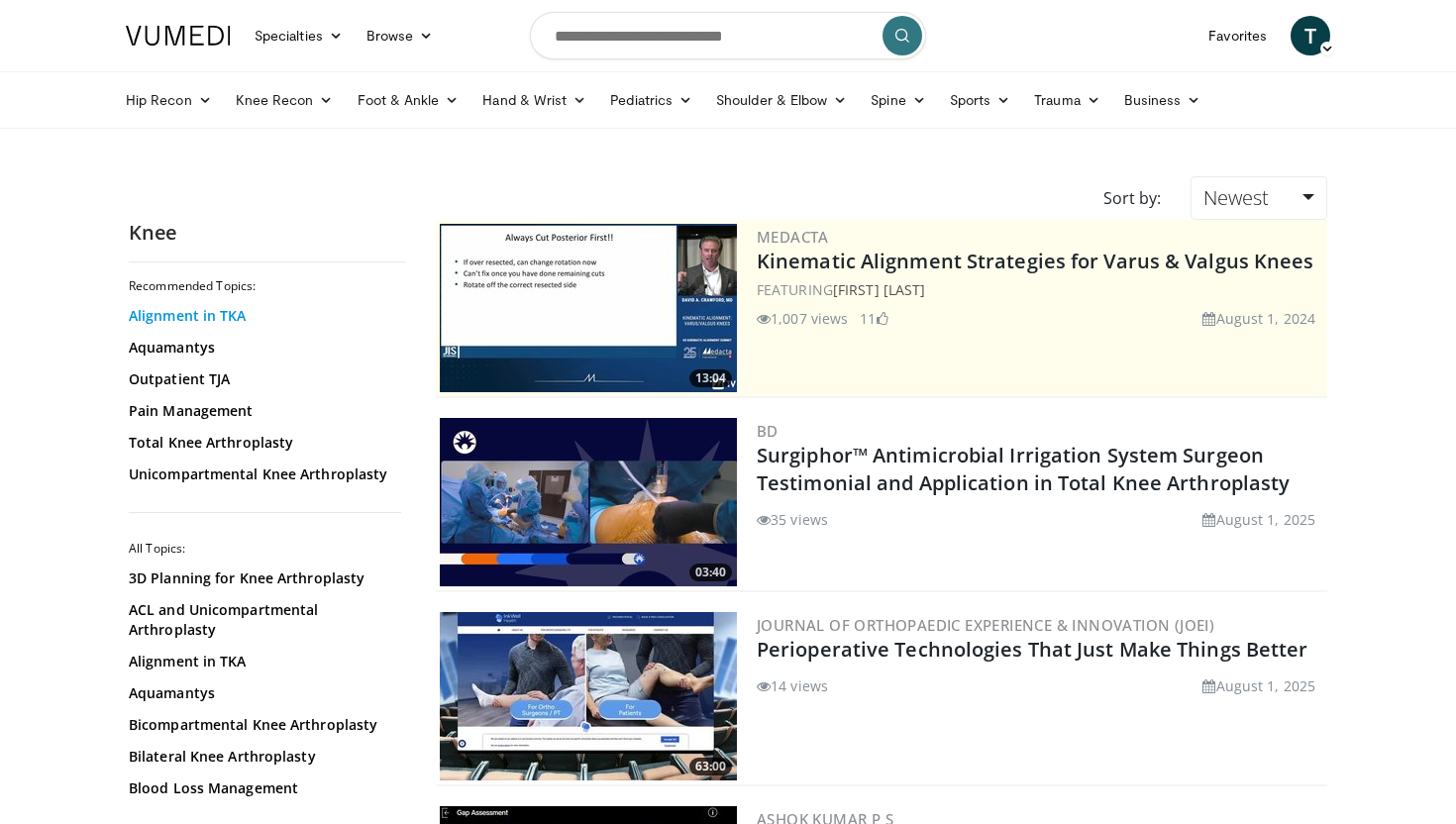 click on "Alignment in TKA" at bounding box center (262, 316) 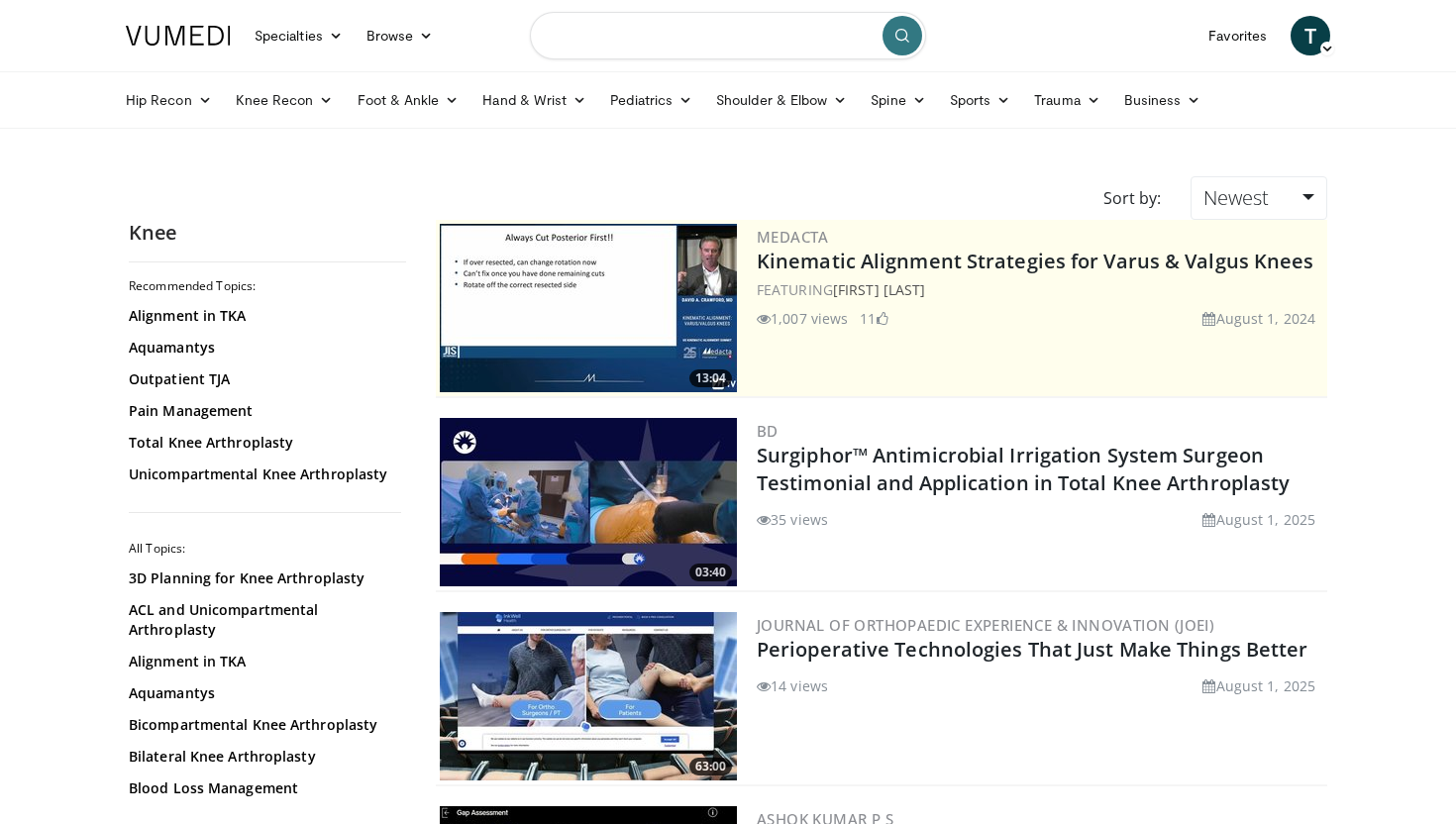 click at bounding box center (728, 36) 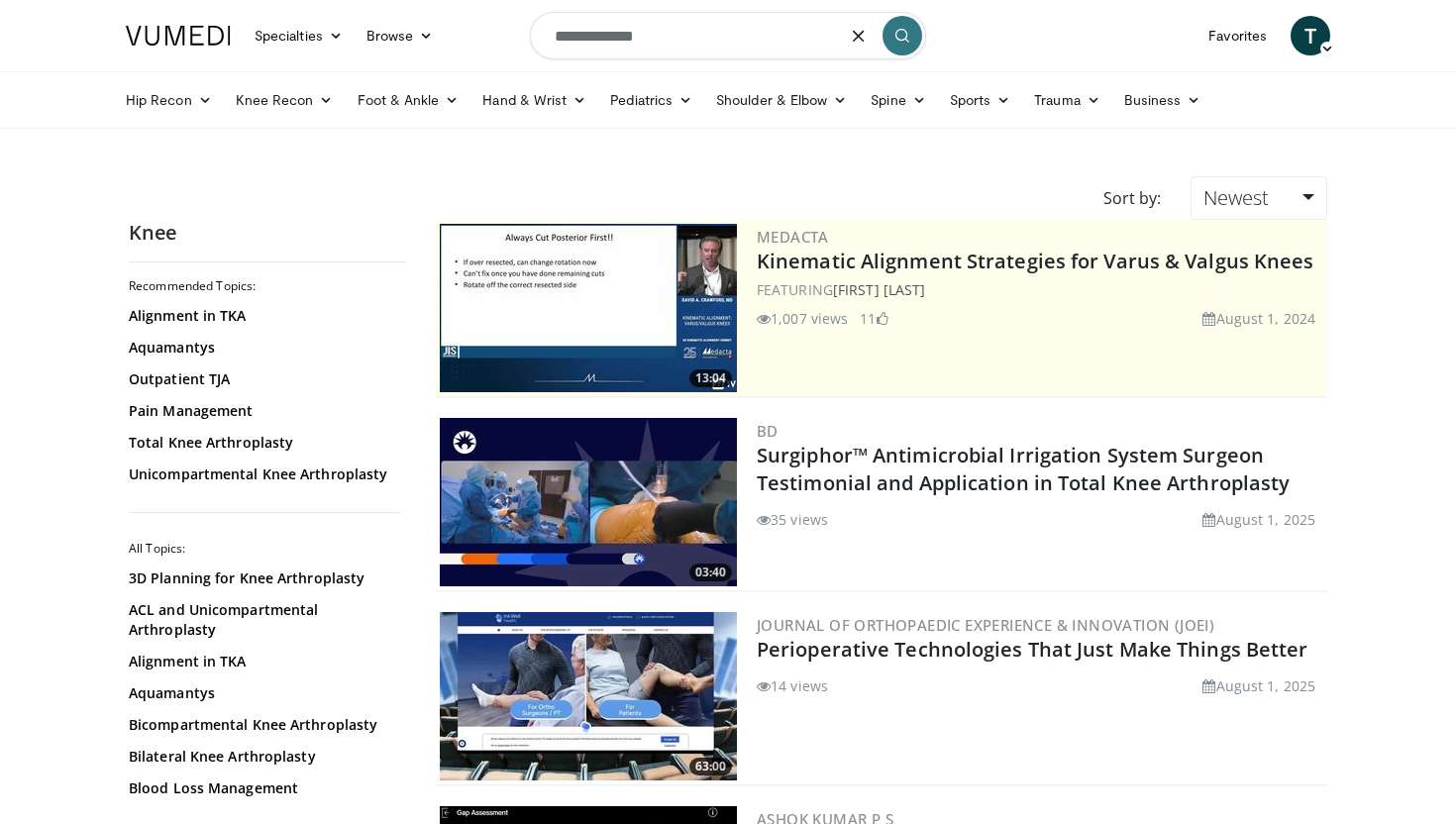 type on "**********" 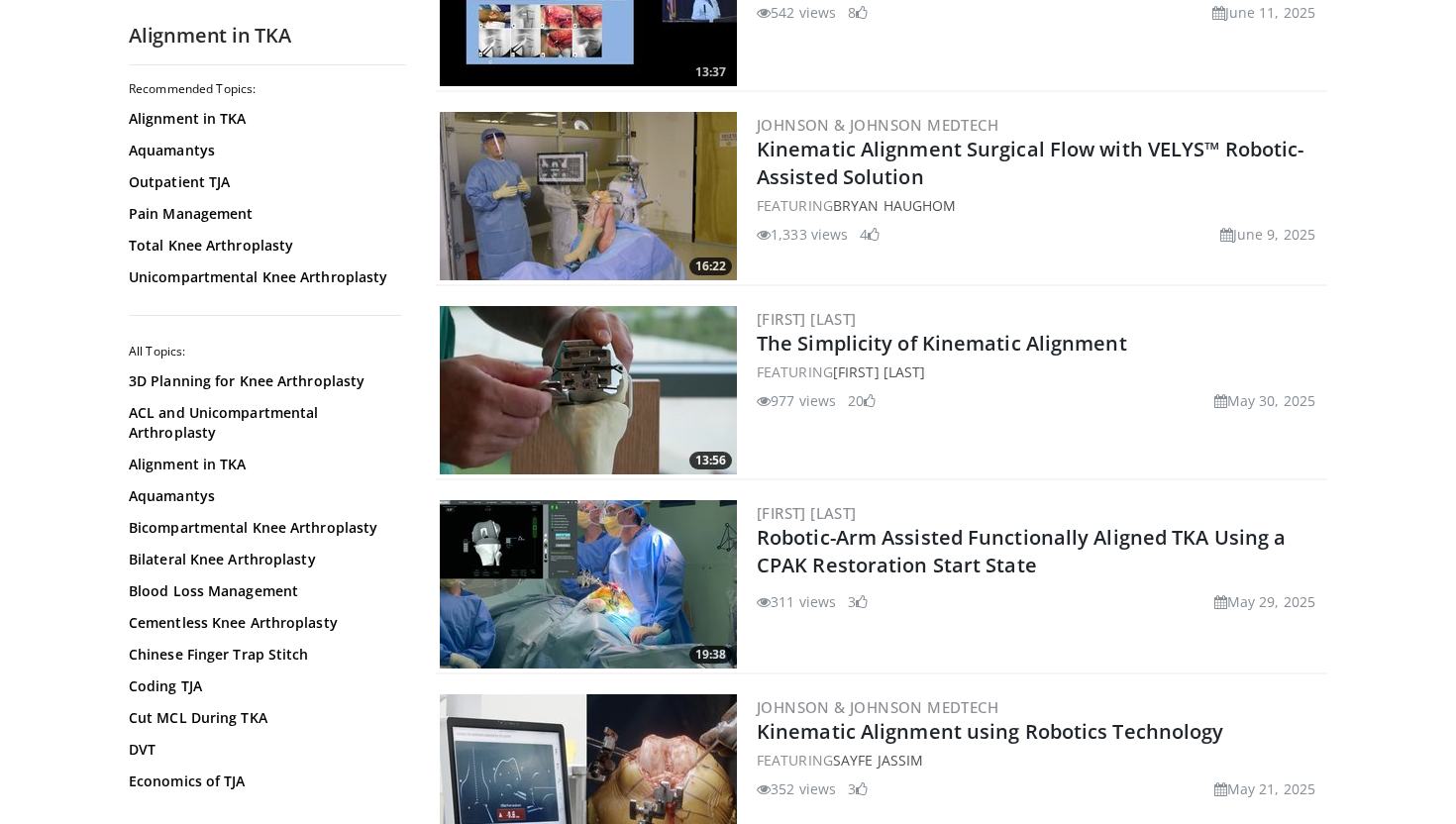 scroll, scrollTop: 1868, scrollLeft: 0, axis: vertical 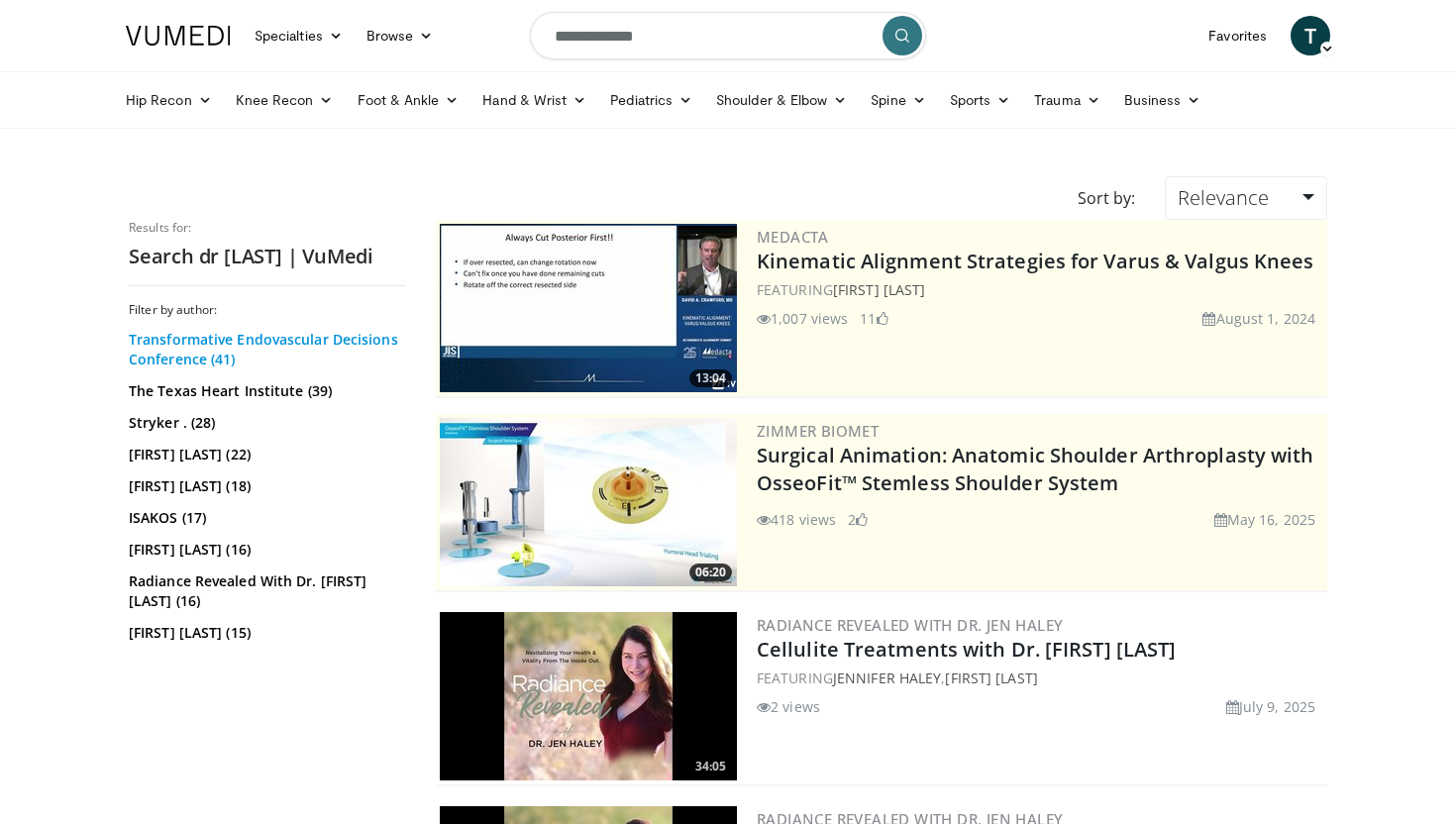 click on "Transformative Endovascular Decisions Conference (41)" at bounding box center [264, 350] 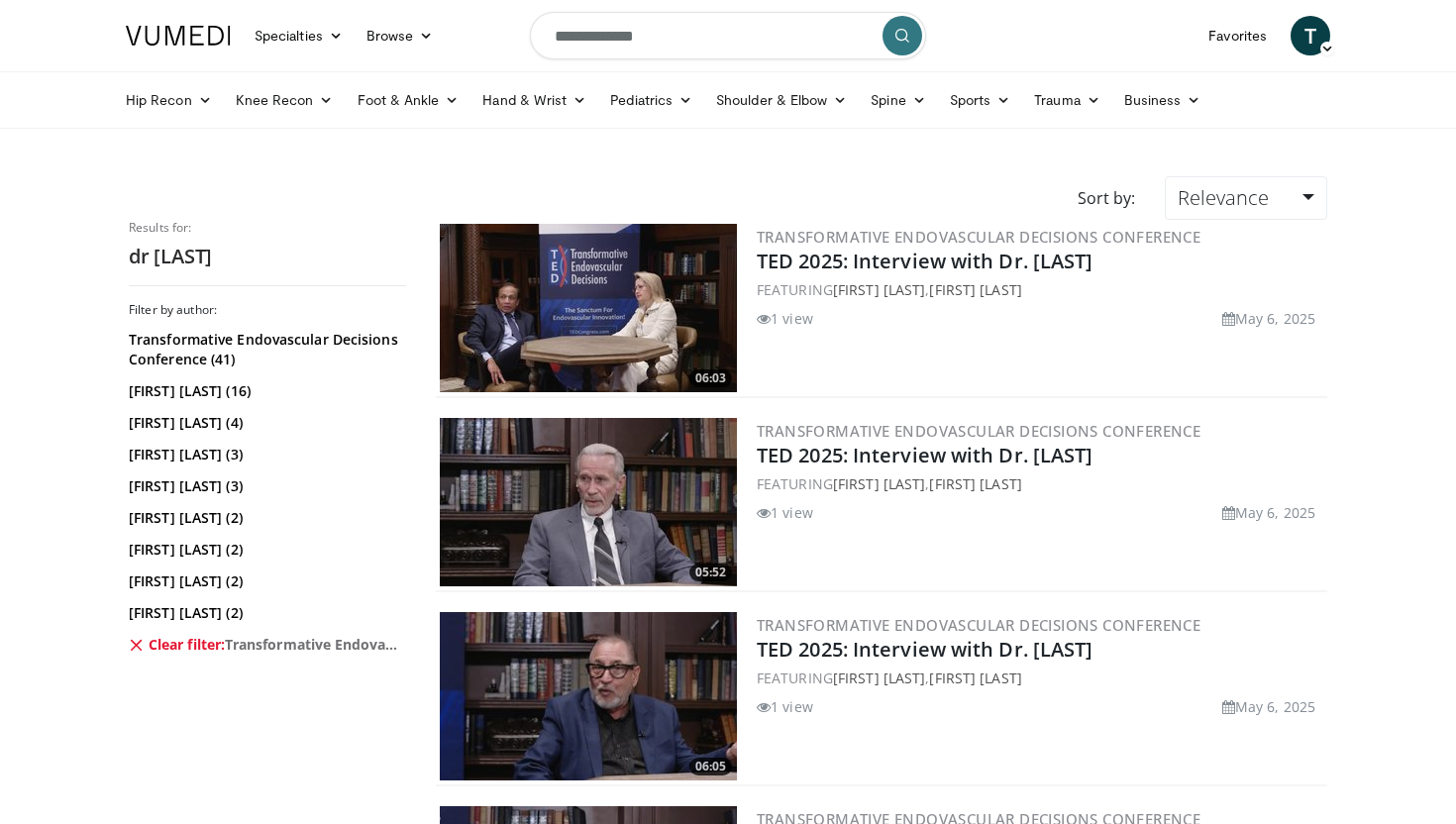 scroll, scrollTop: 0, scrollLeft: 0, axis: both 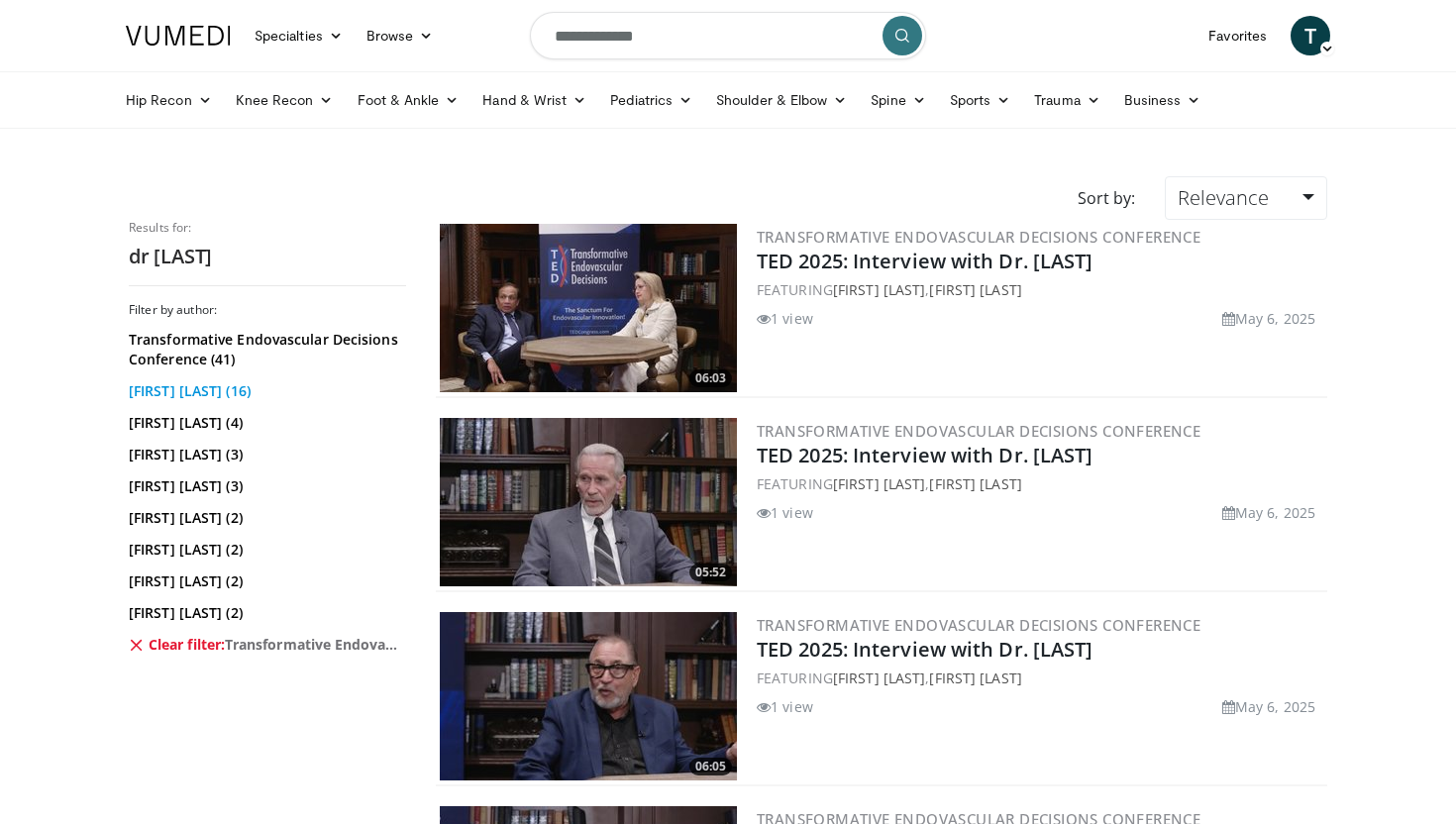 click on "[FIRST] [LAST] (16)" at bounding box center (264, 391) 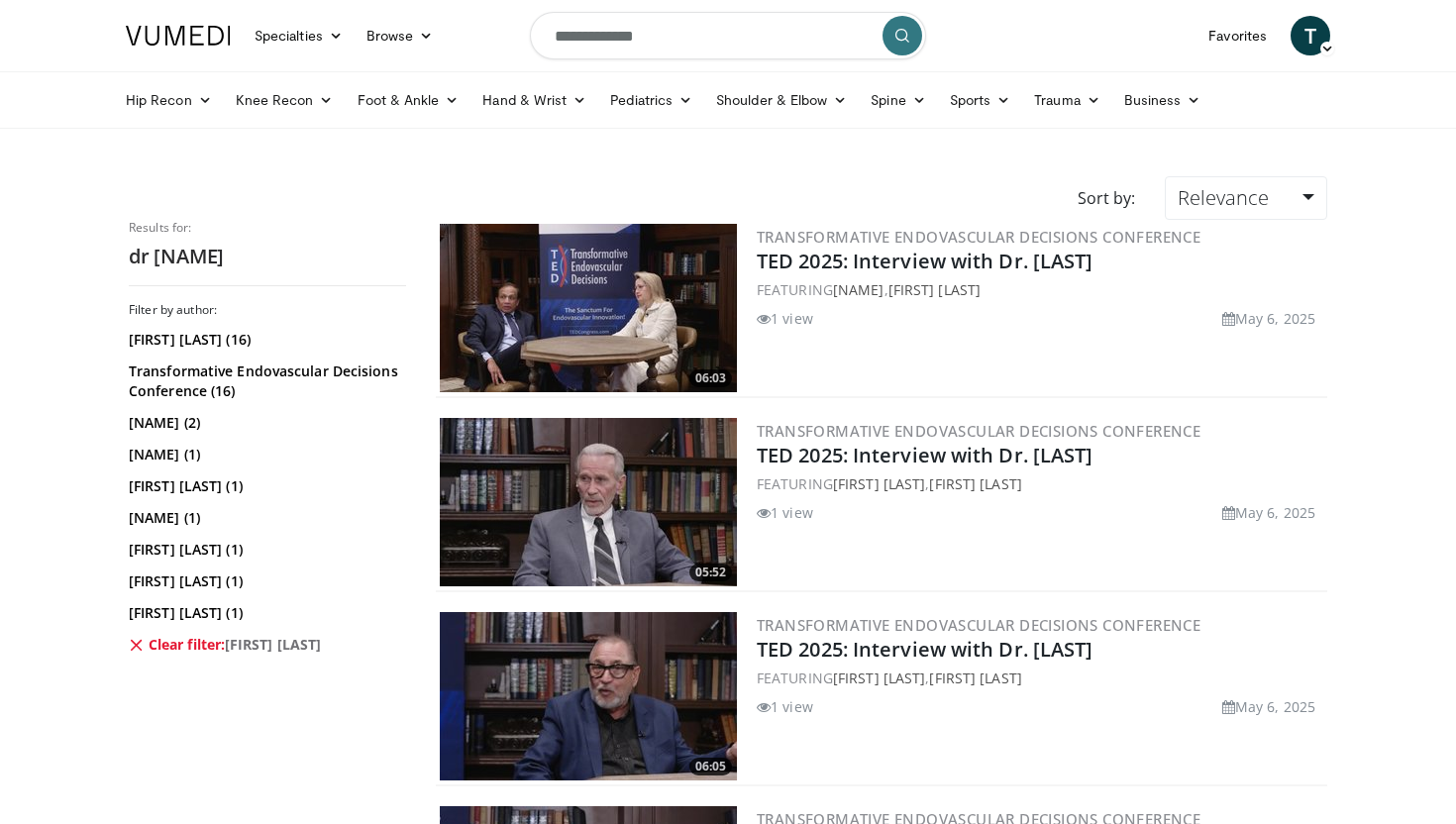scroll, scrollTop: 0, scrollLeft: 0, axis: both 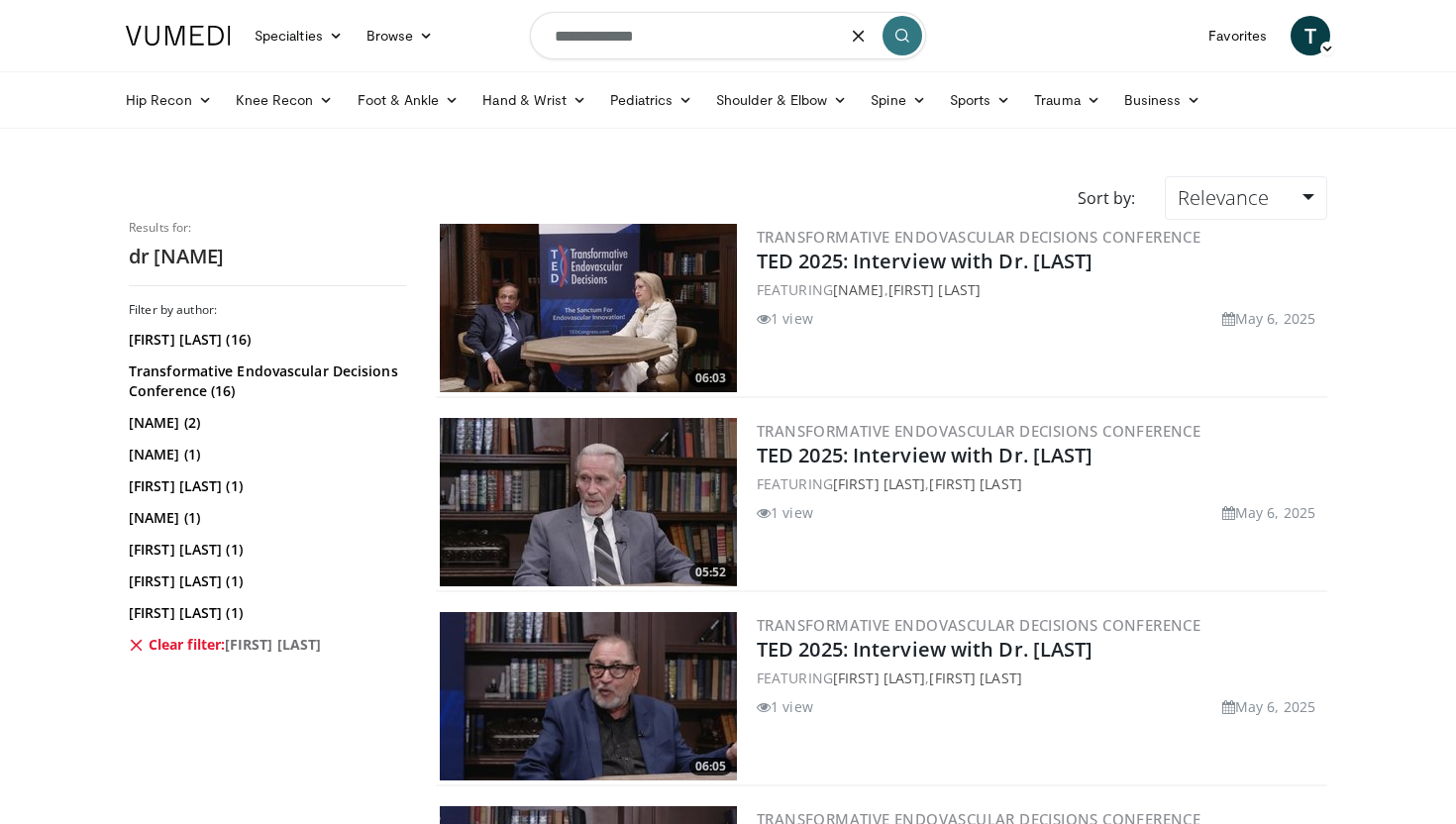 click at bounding box center [859, 36] 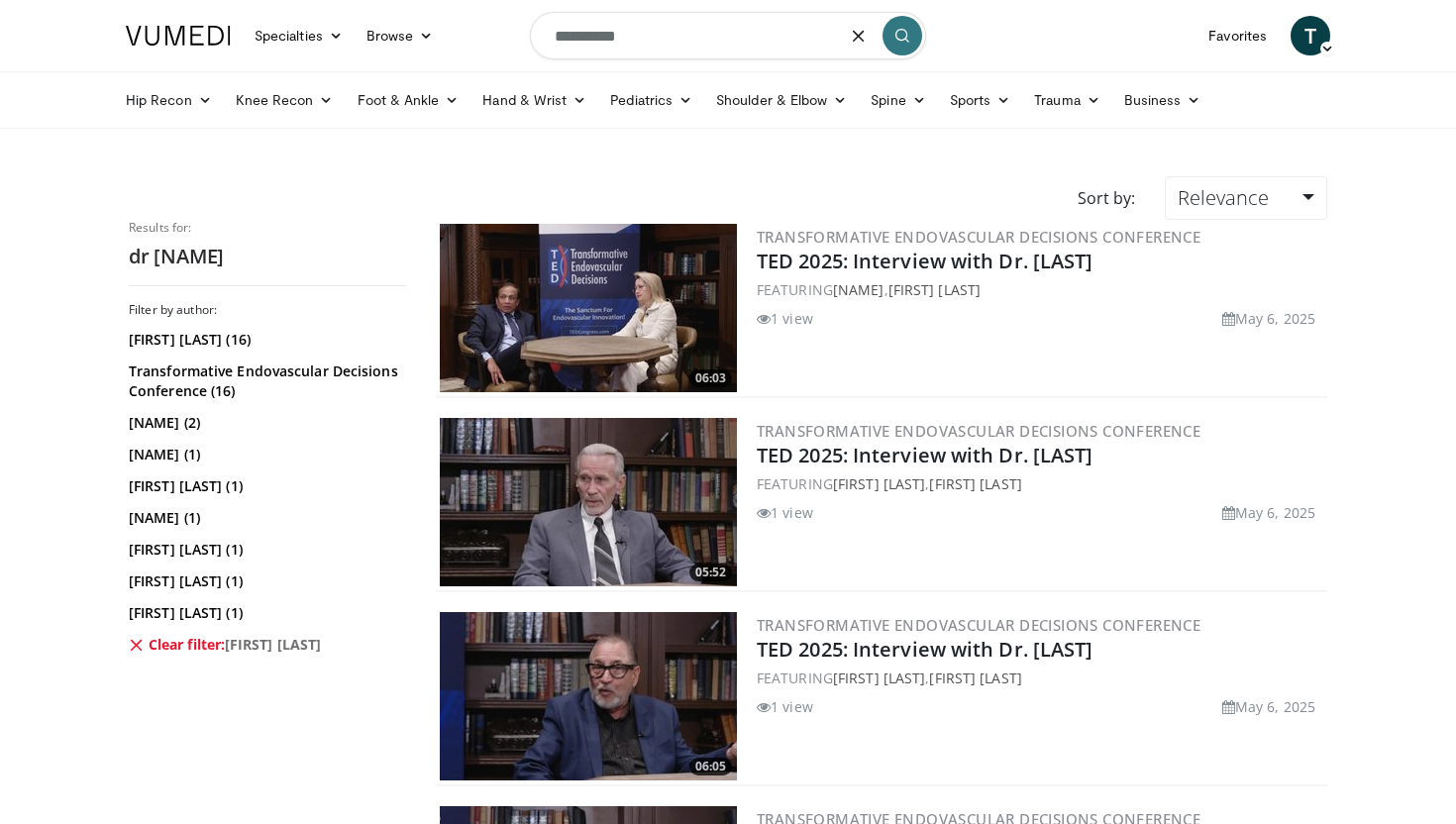 type on "**********" 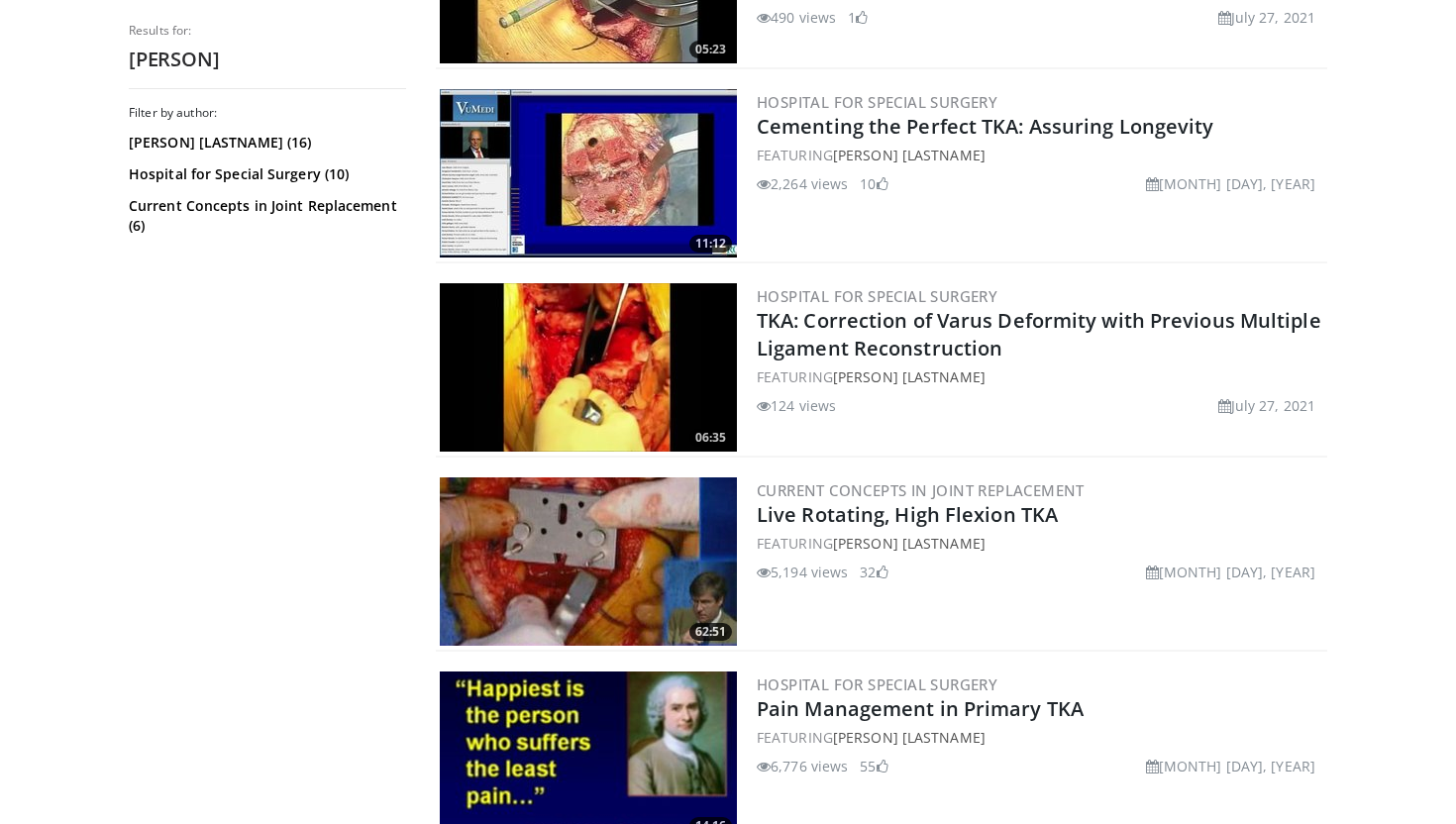 scroll, scrollTop: 1499, scrollLeft: 0, axis: vertical 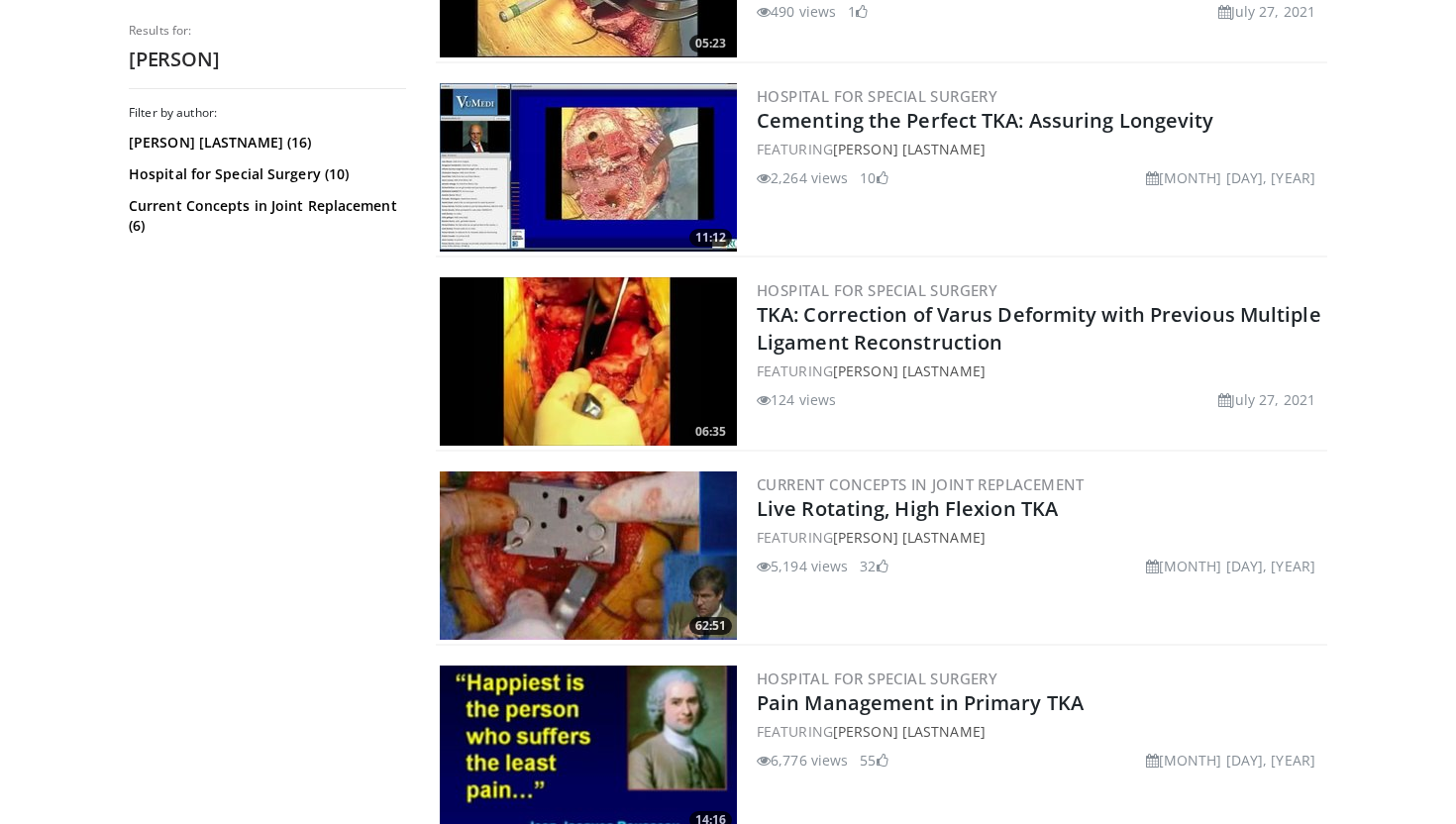 click at bounding box center (588, 167) 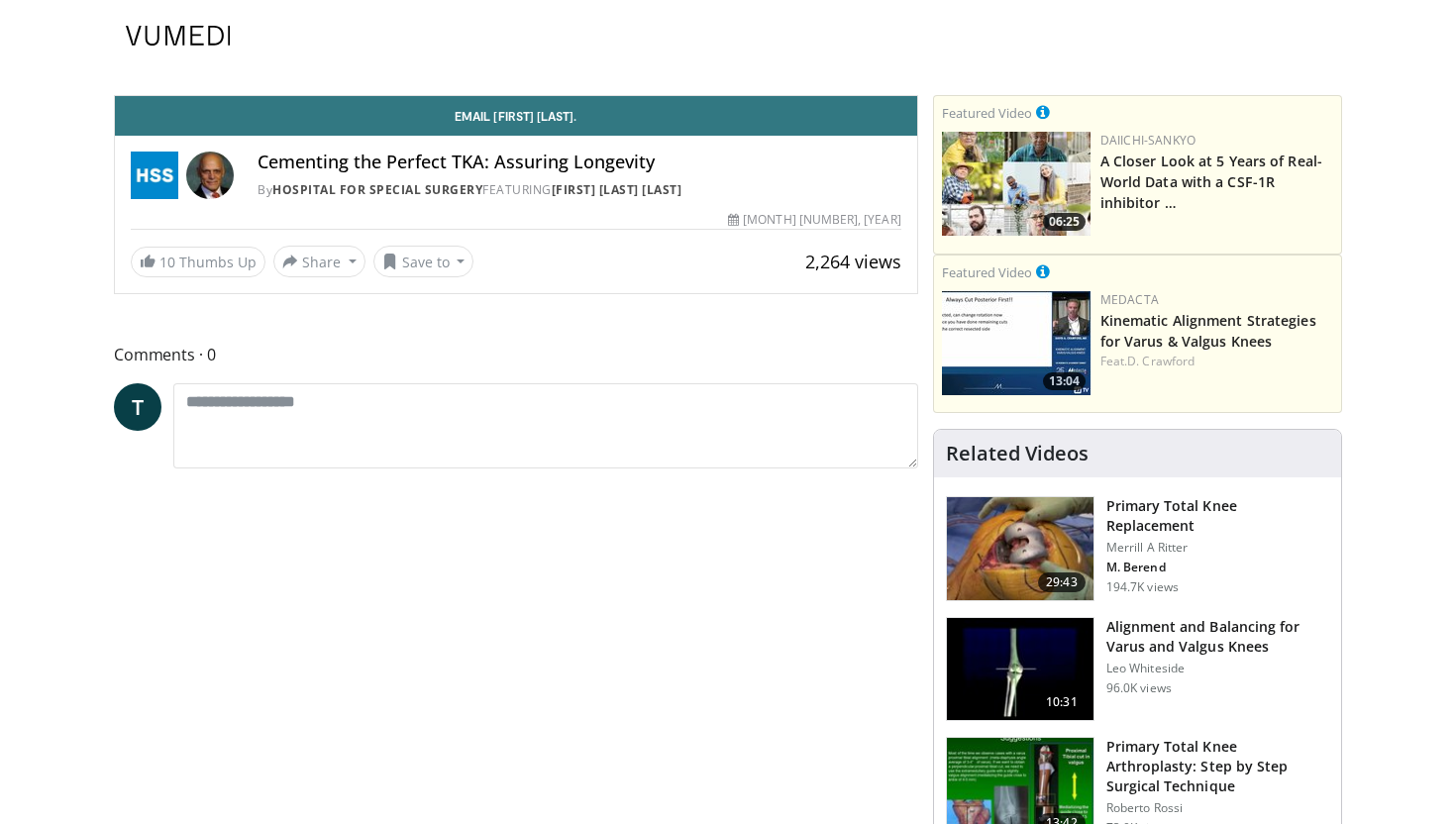 scroll, scrollTop: 0, scrollLeft: 0, axis: both 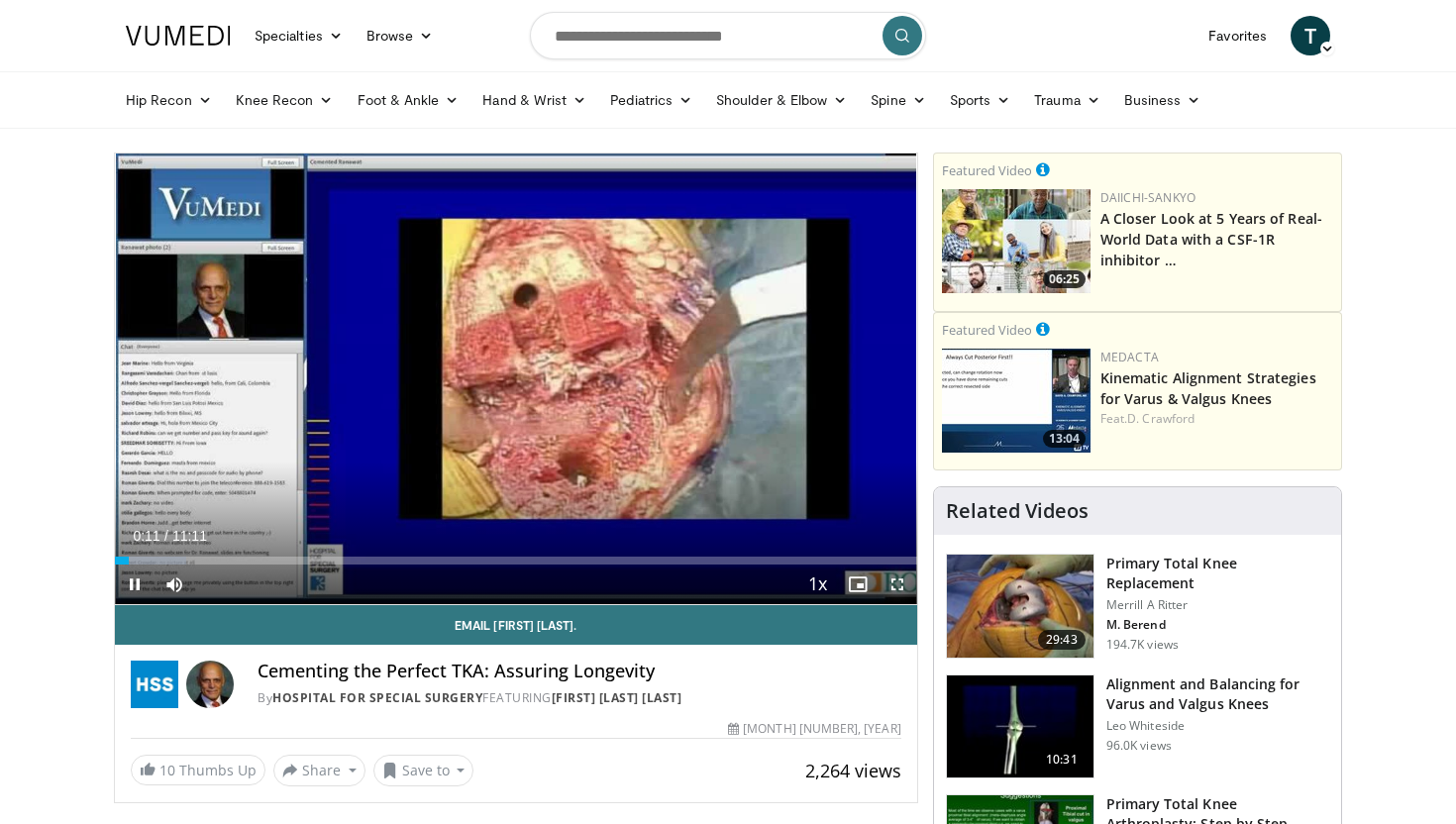 click at bounding box center (897, 584) 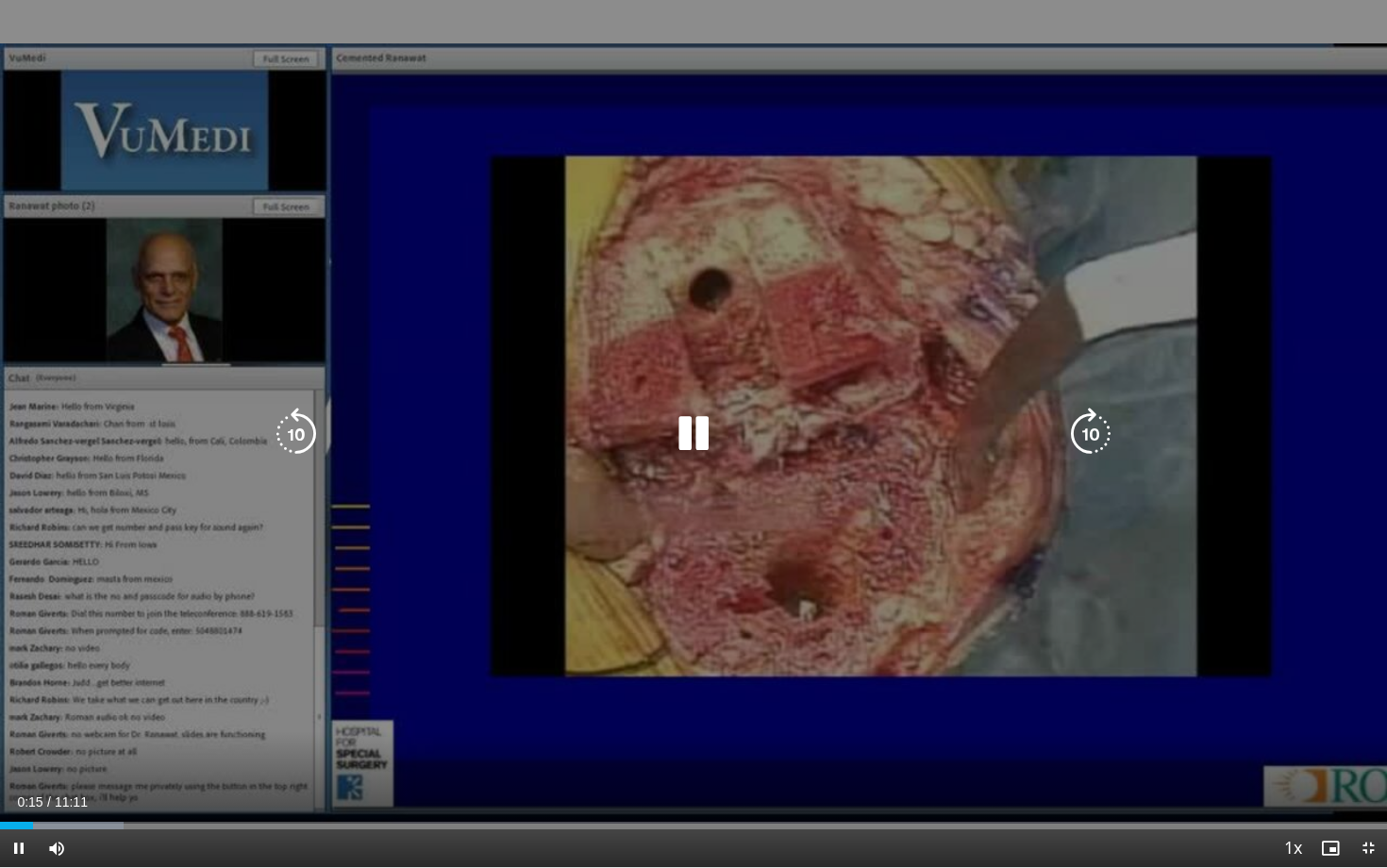 click on "10 seconds
Tap to unmute" at bounding box center [694, 433] 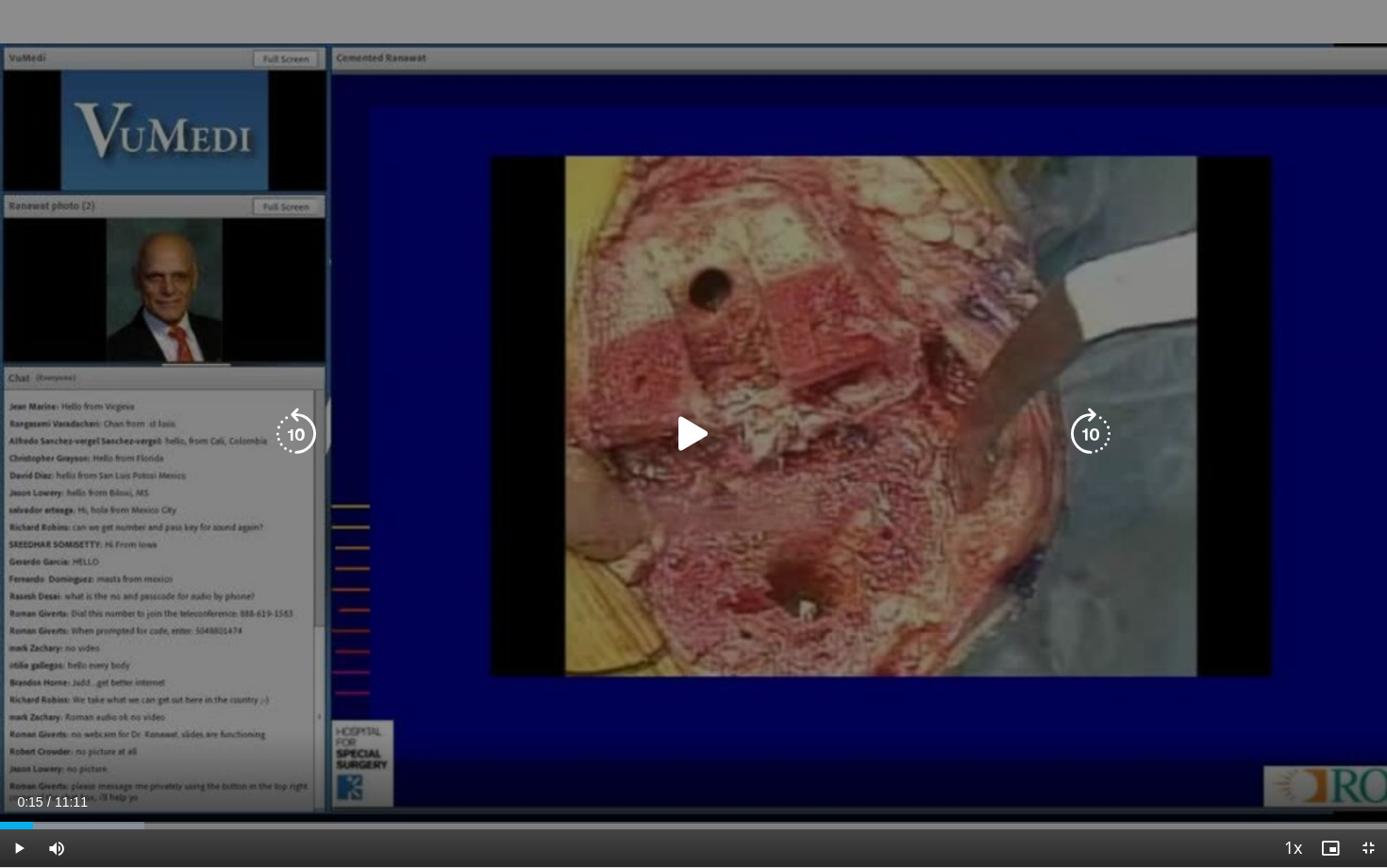 click on "10 seconds
Tap to unmute" at bounding box center [694, 433] 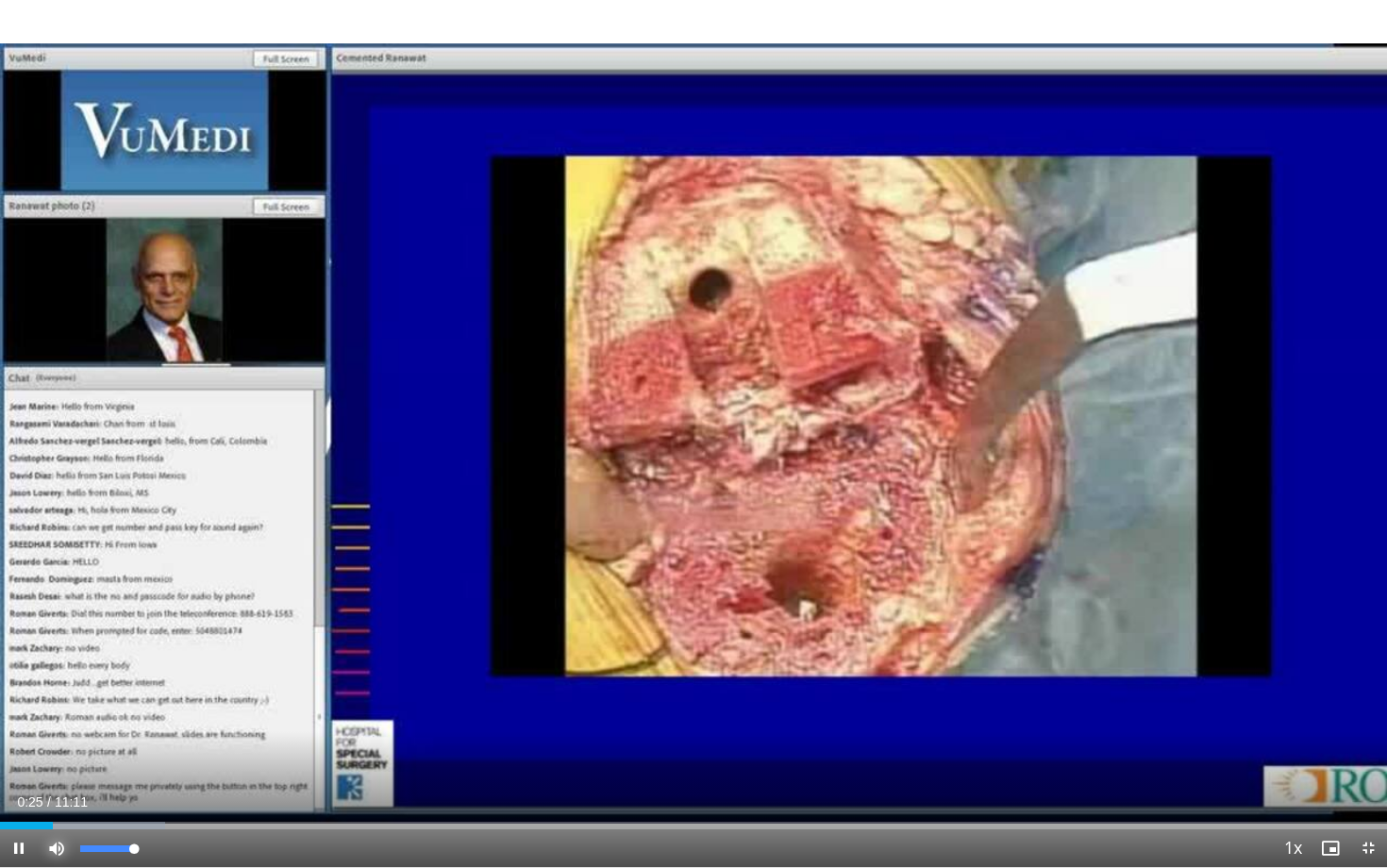 click at bounding box center [57, 848] 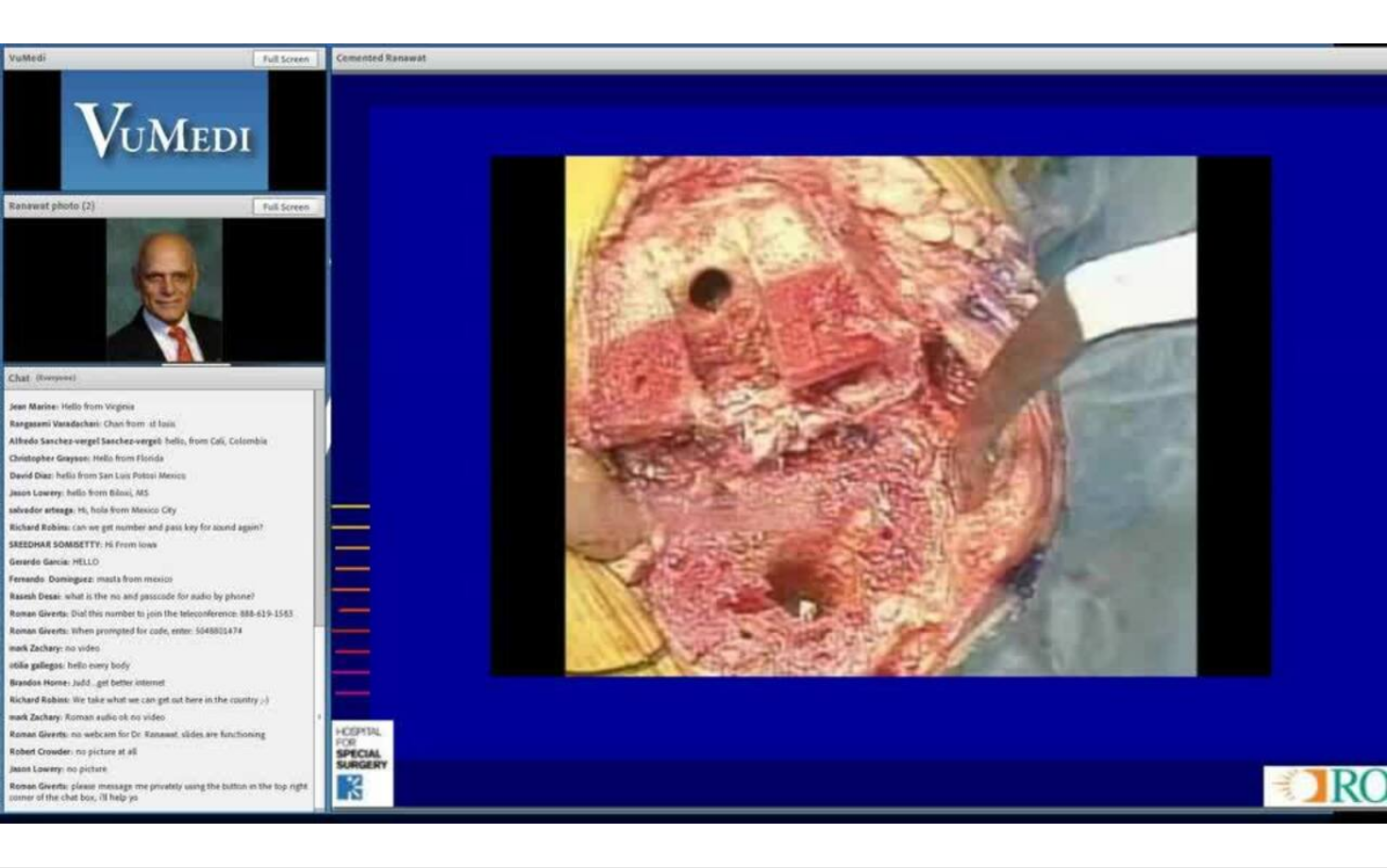 click on "10 seconds
Tap to unmute" at bounding box center [694, 433] 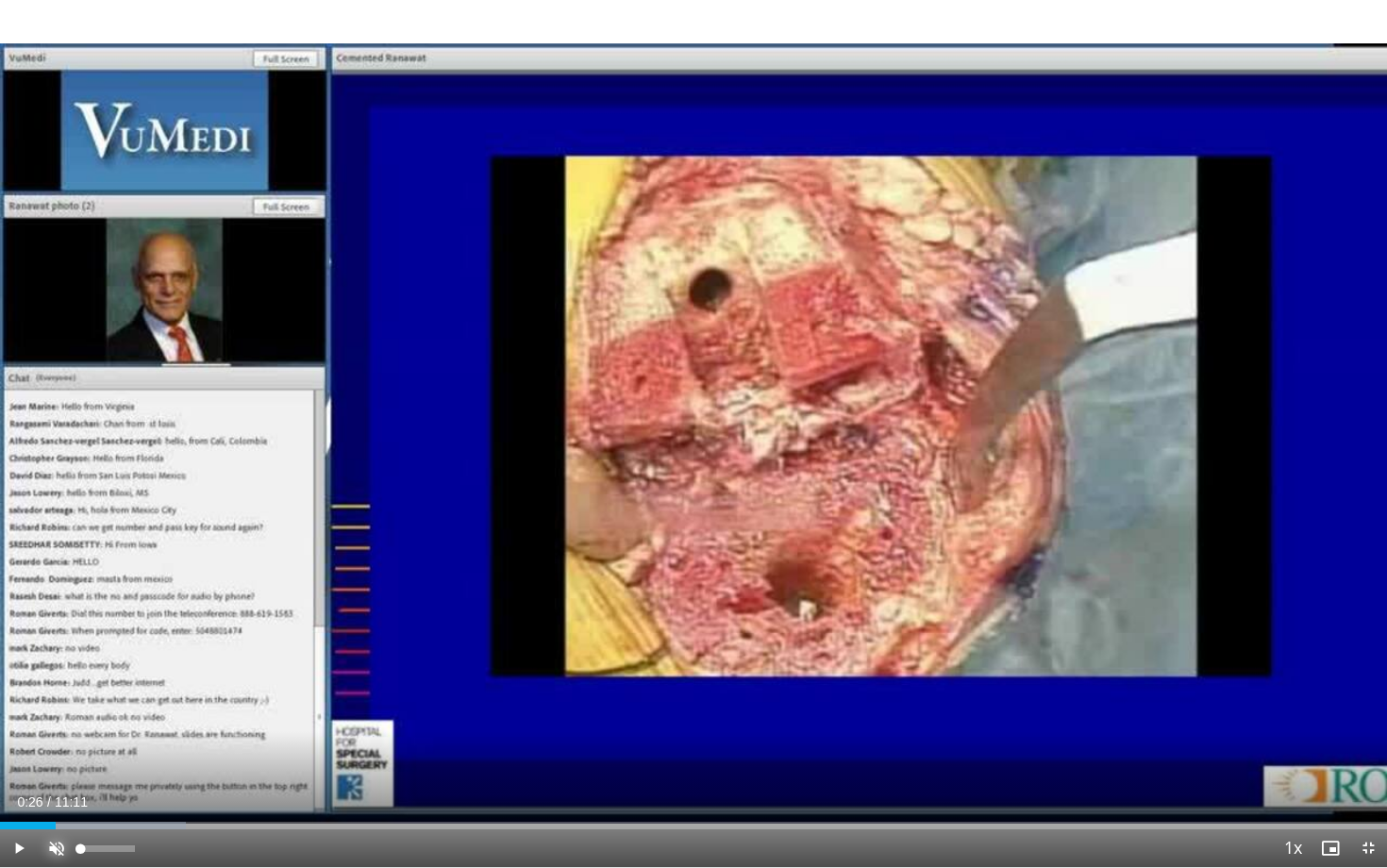 click at bounding box center (57, 848) 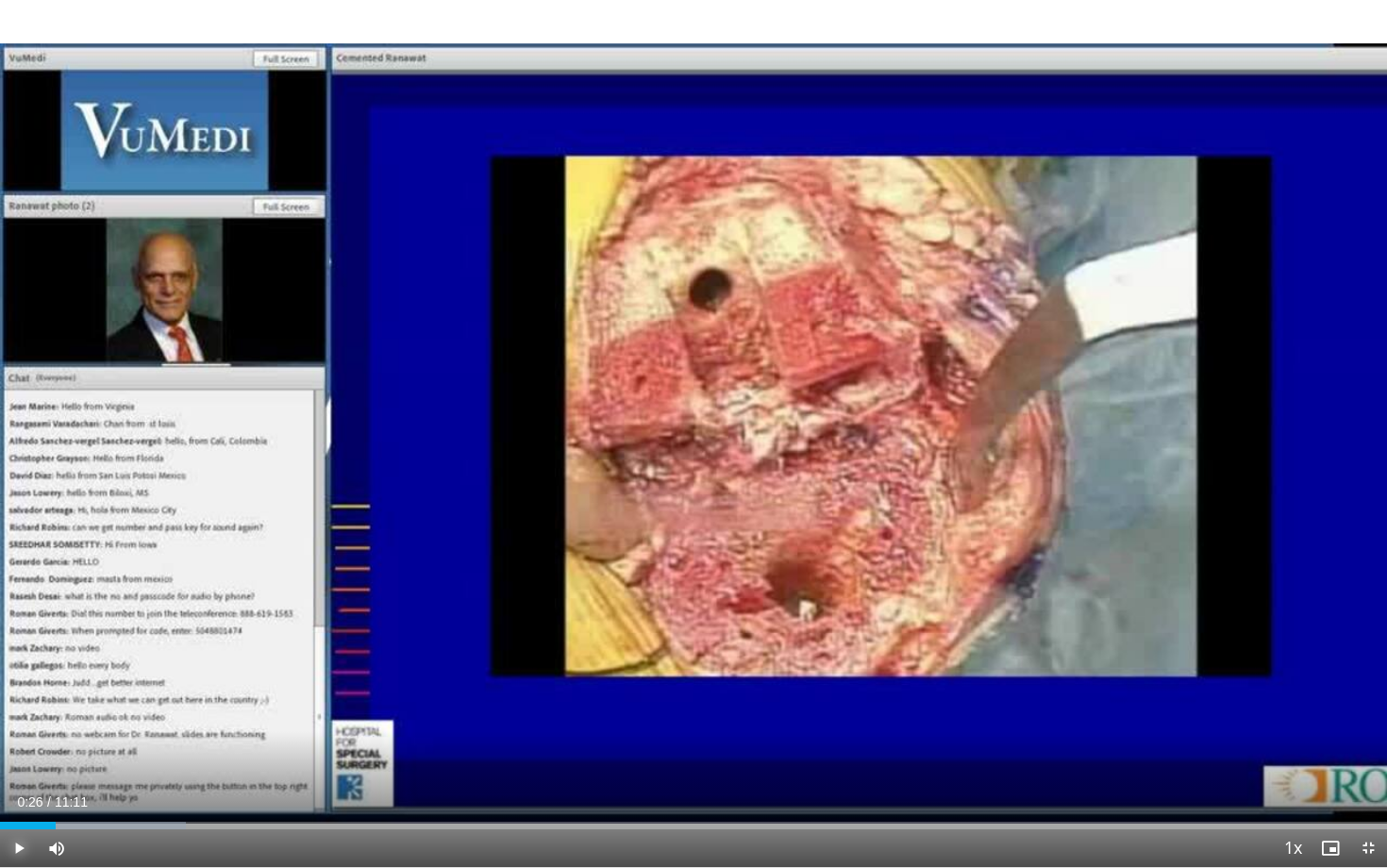 click at bounding box center [19, 848] 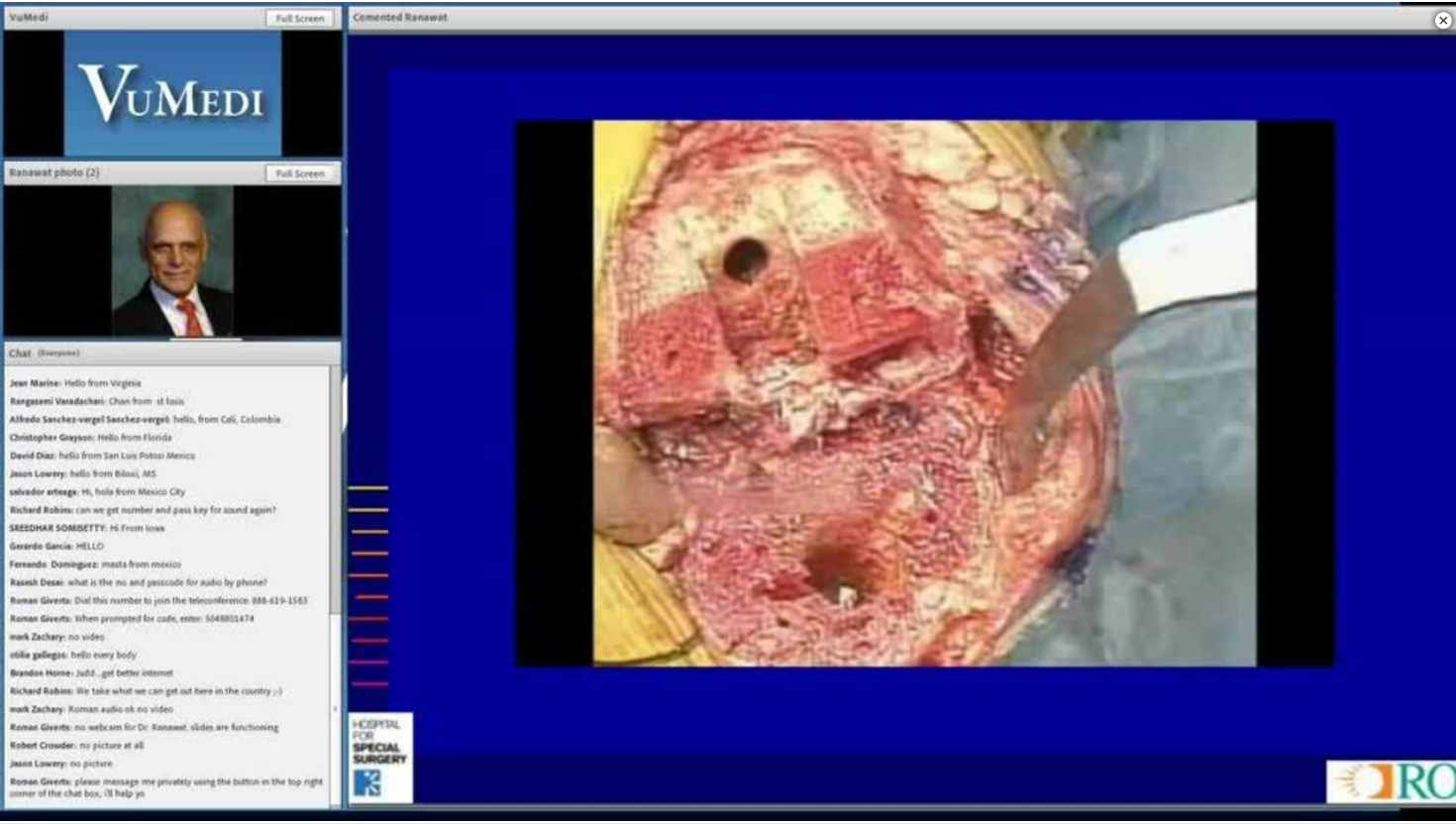scroll, scrollTop: 2298, scrollLeft: 0, axis: vertical 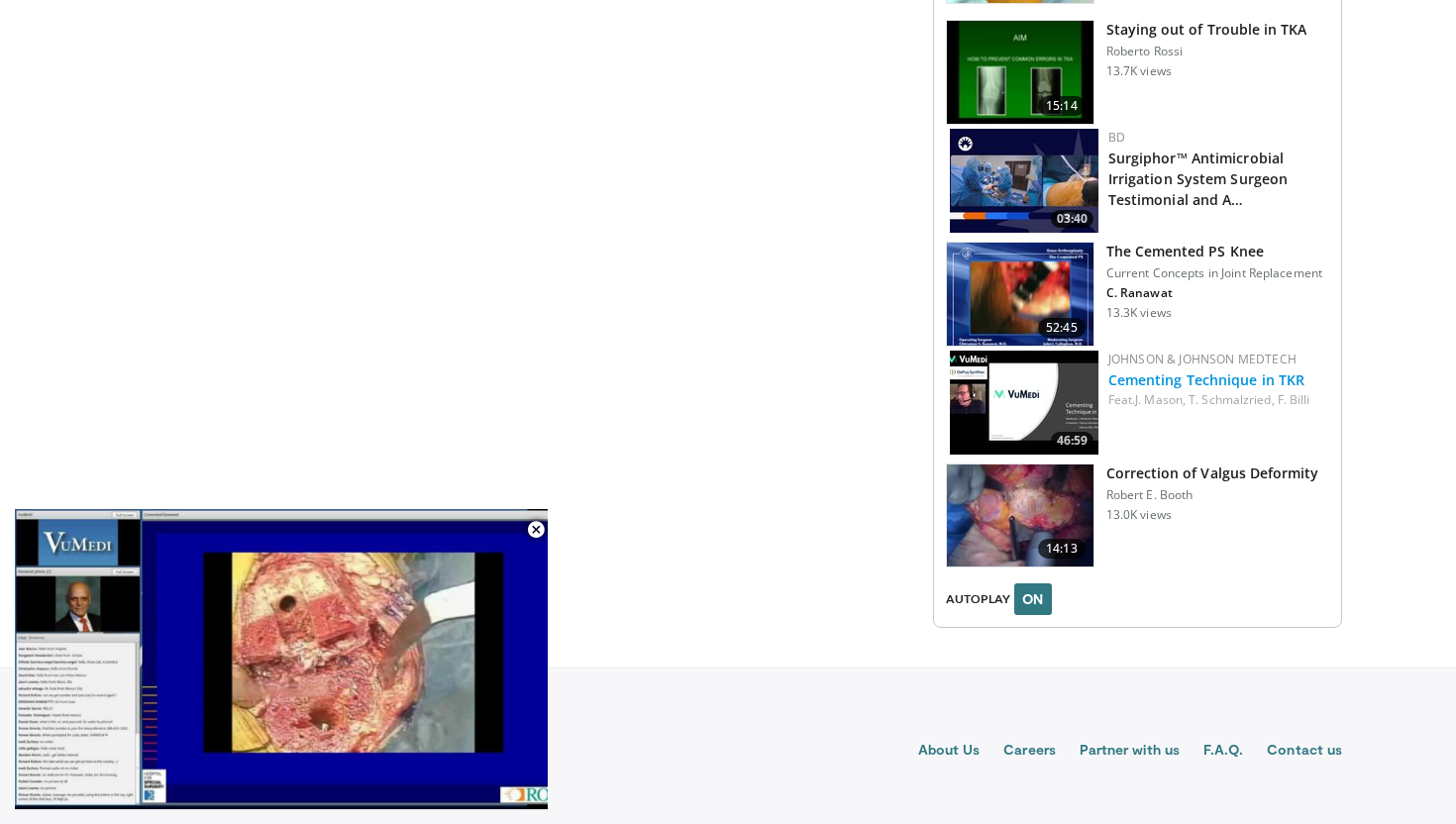 click on "Cementing Technique in TKR" at bounding box center (1206, 379) 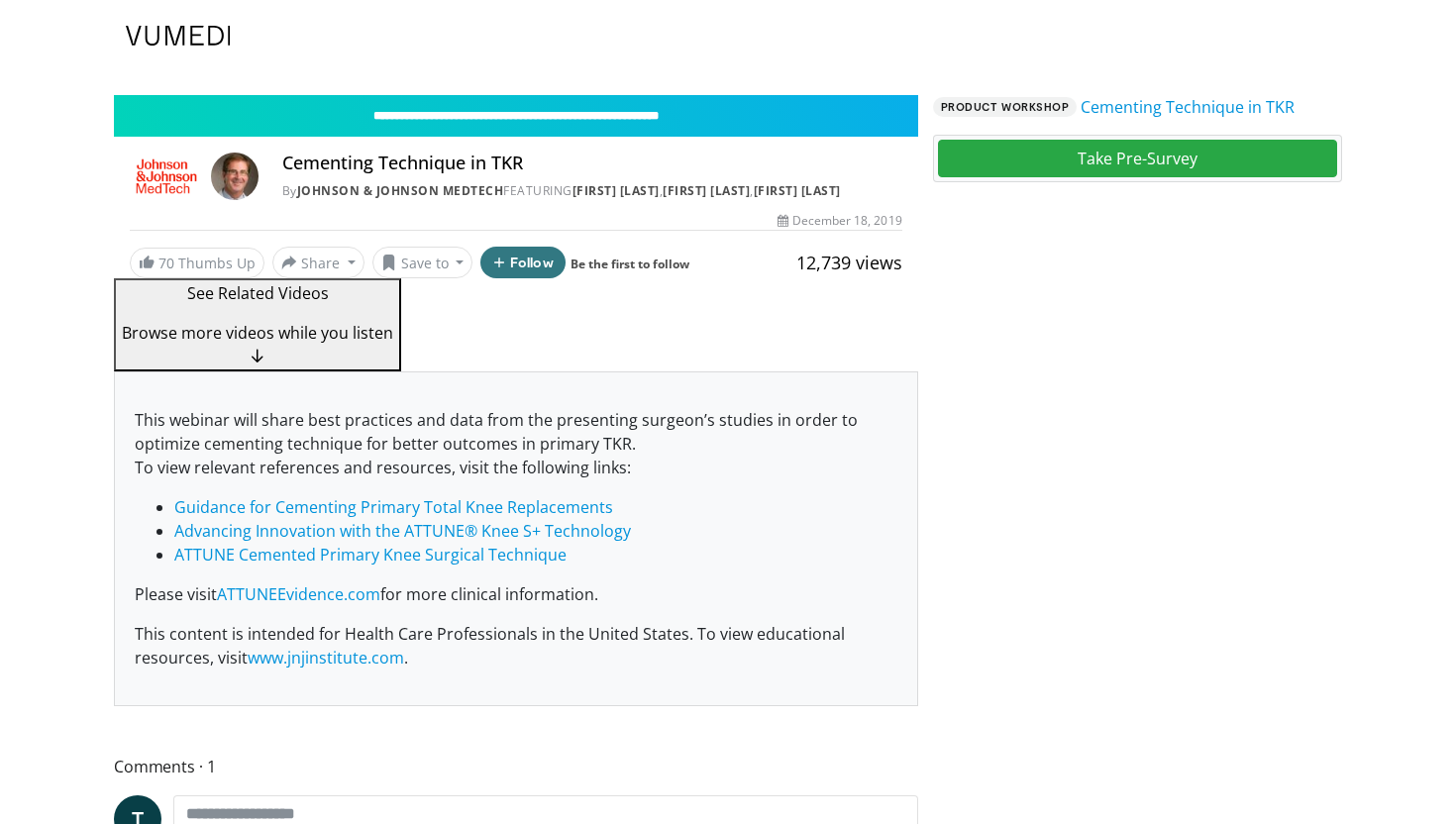 scroll, scrollTop: 0, scrollLeft: 0, axis: both 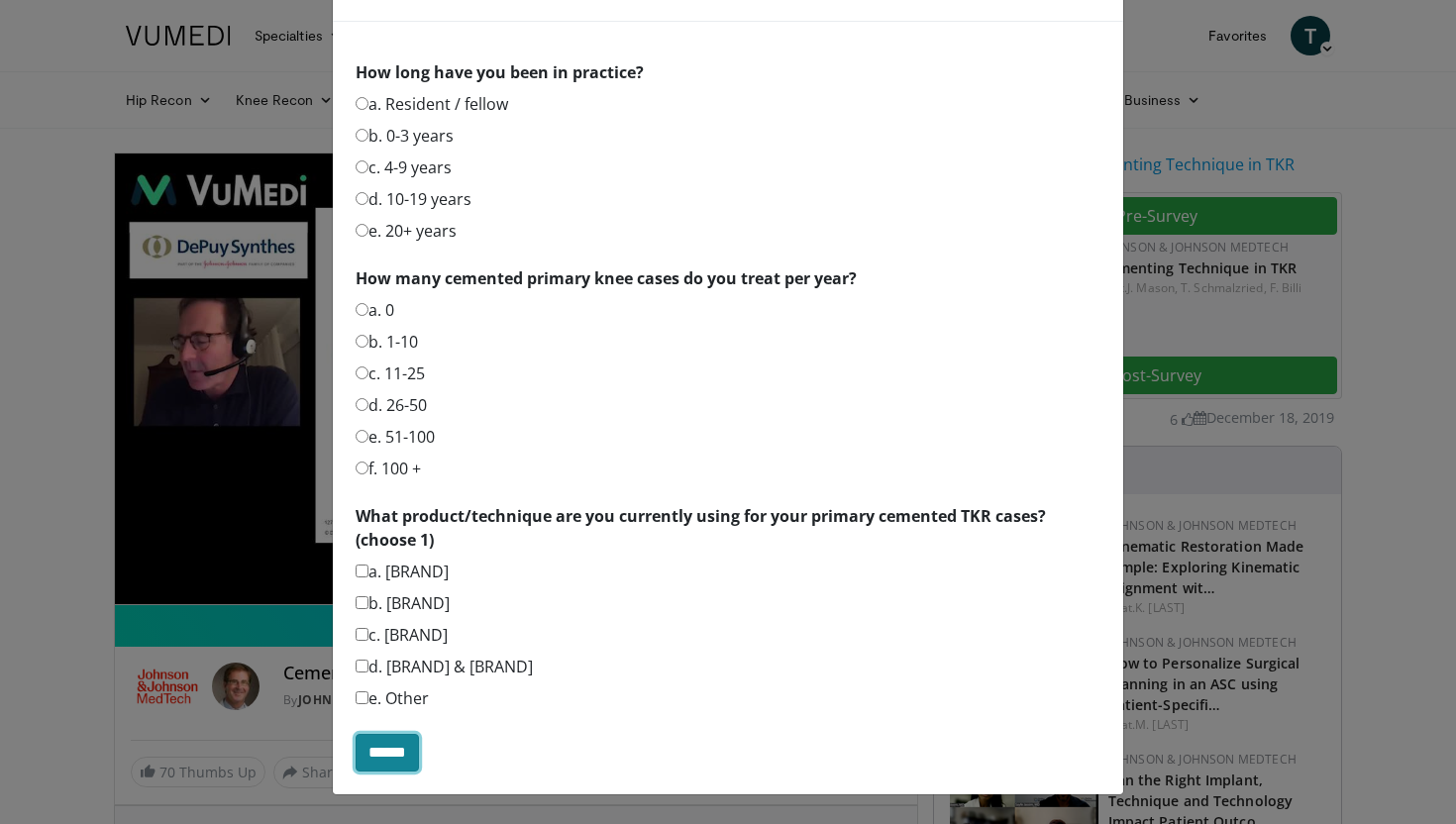 click on "******" at bounding box center (387, 753) 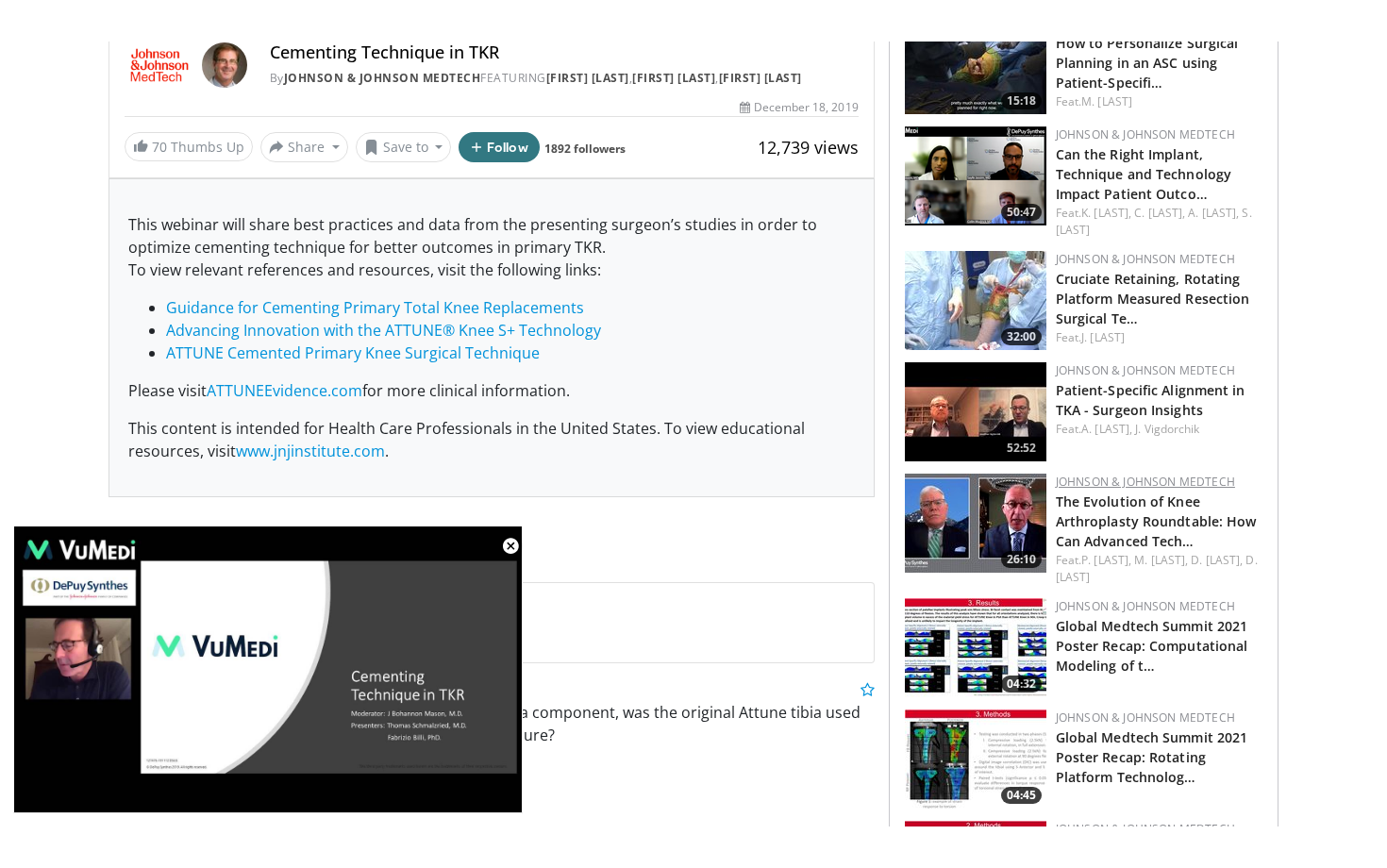 scroll, scrollTop: 0, scrollLeft: 0, axis: both 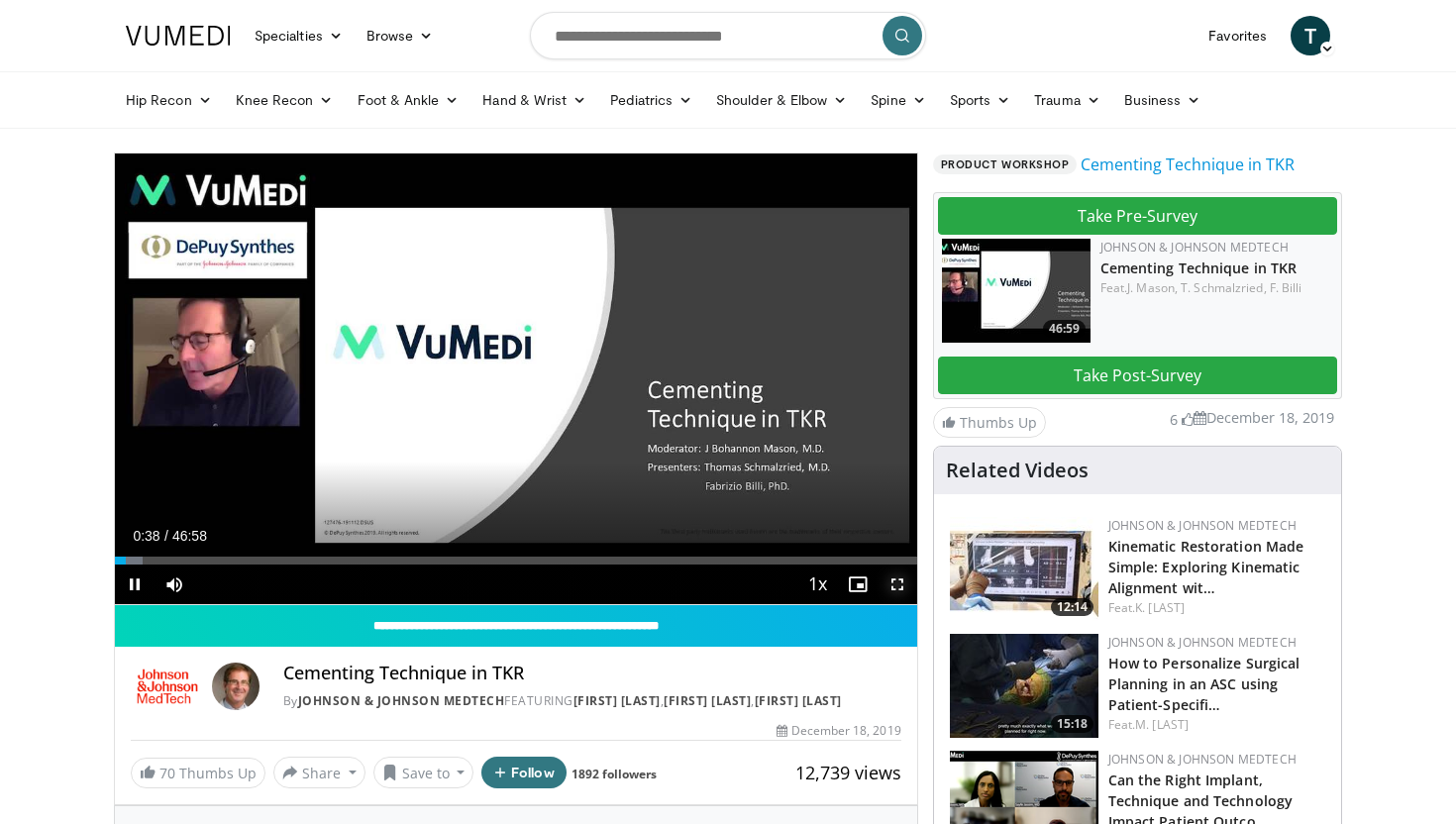 click at bounding box center [897, 584] 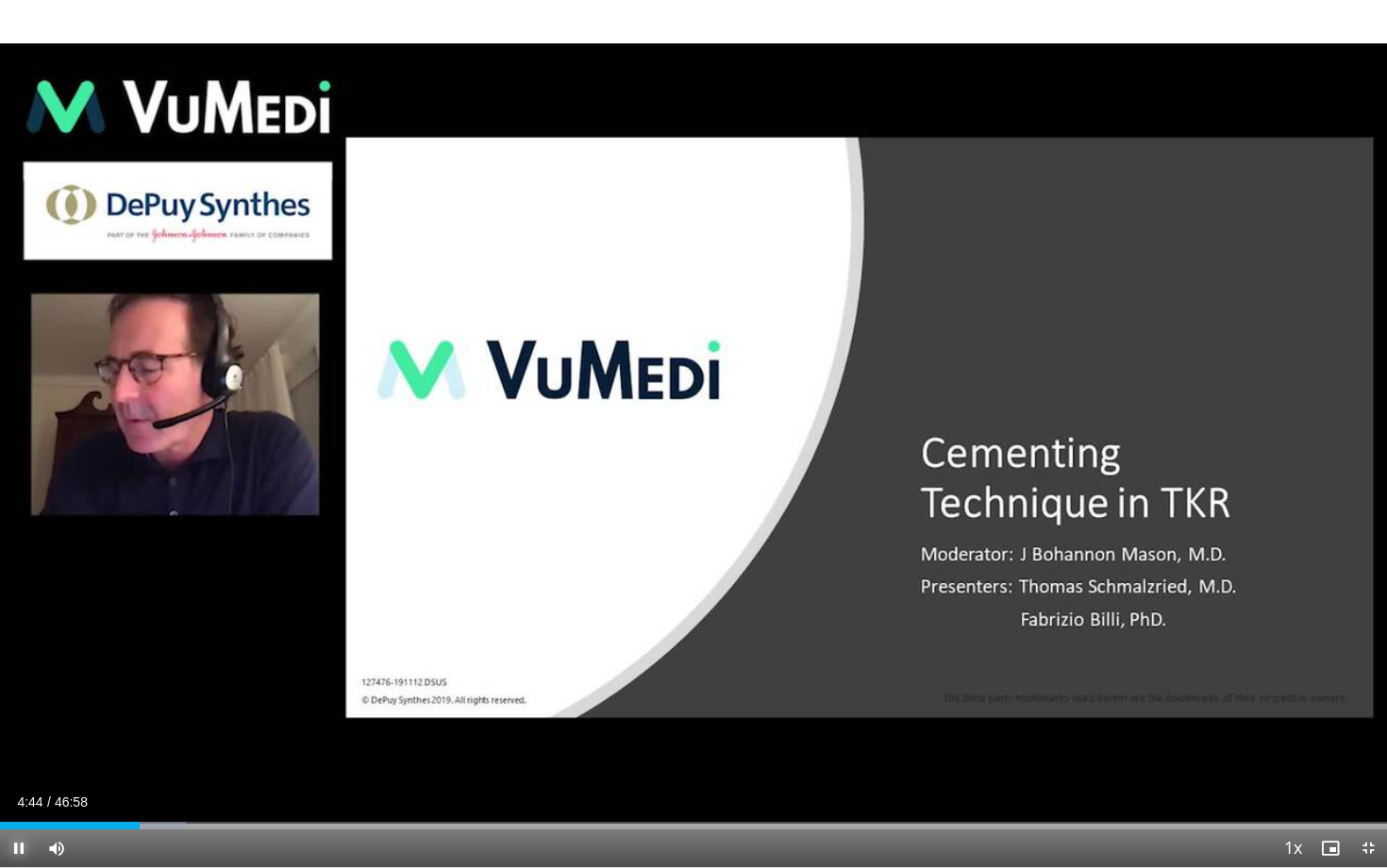 click at bounding box center [19, 848] 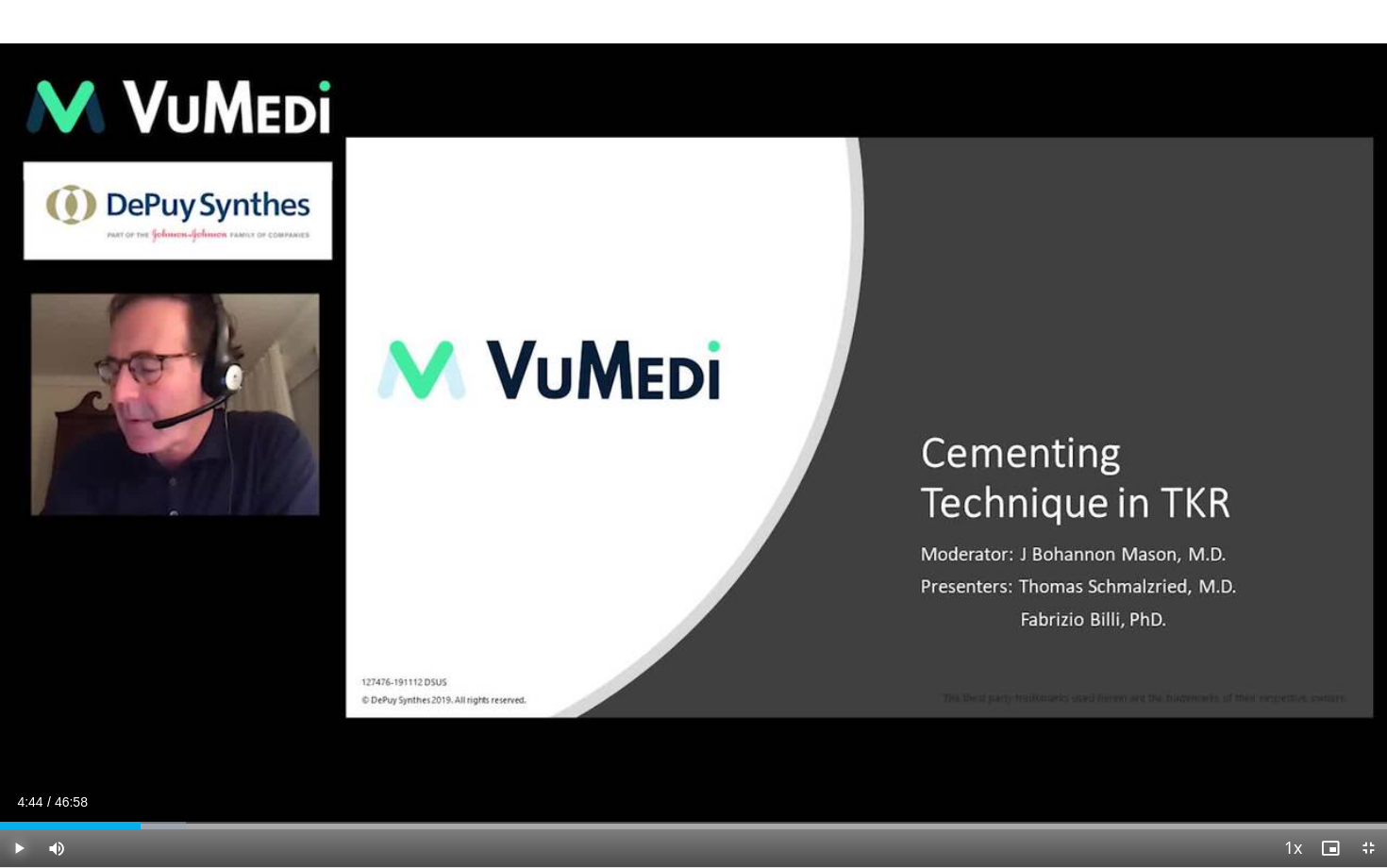 click at bounding box center [19, 848] 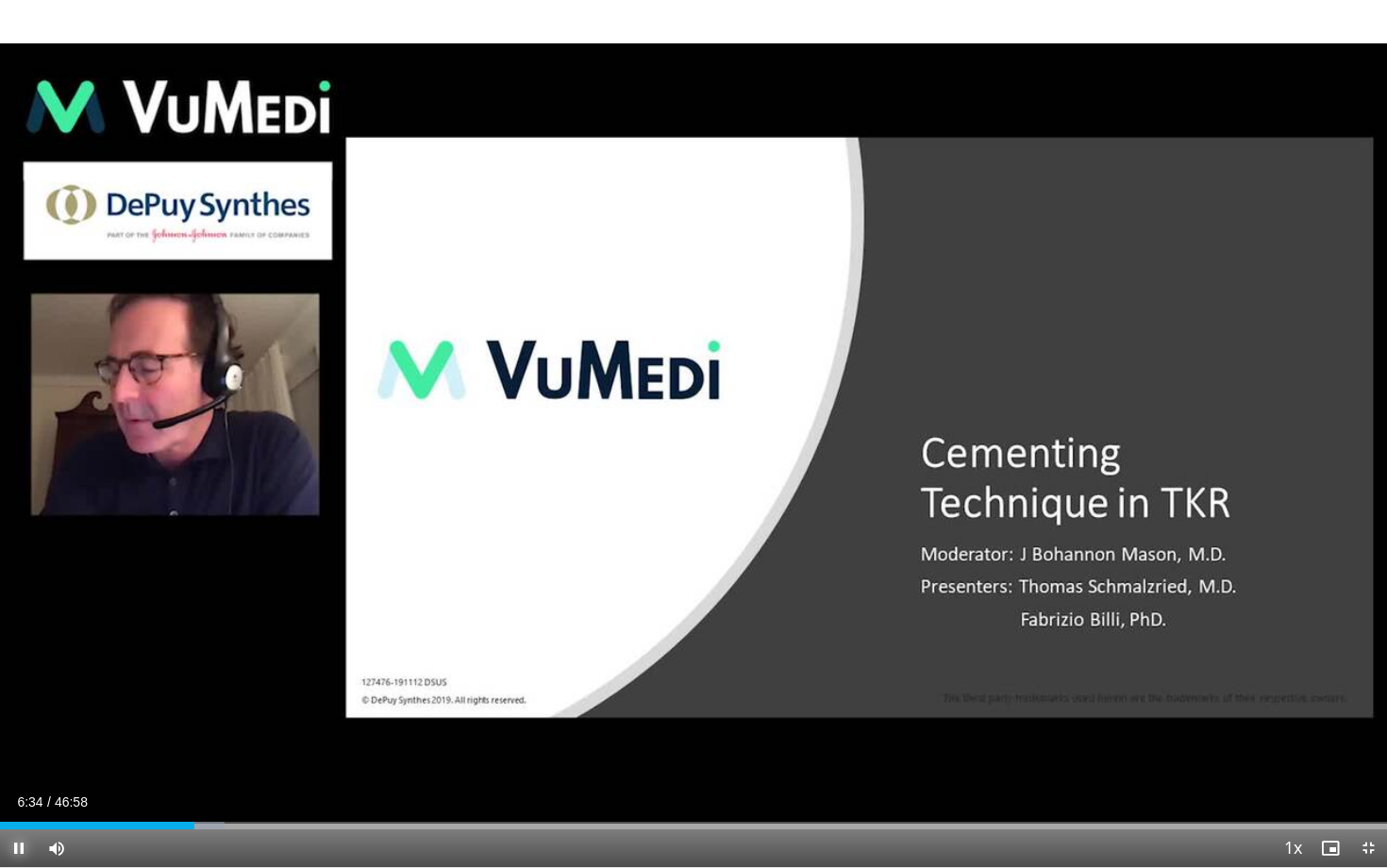 click at bounding box center (19, 848) 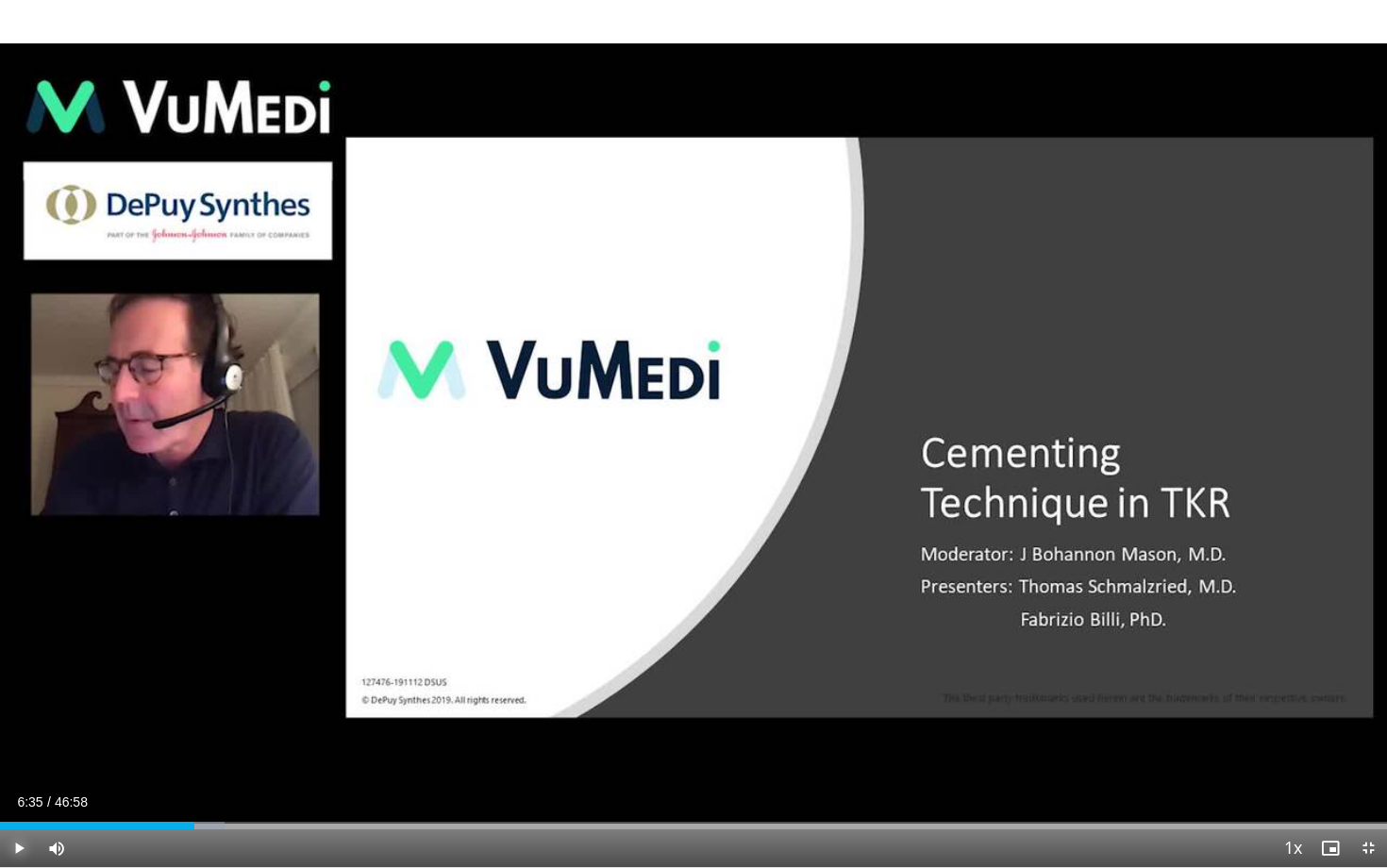 click at bounding box center [19, 848] 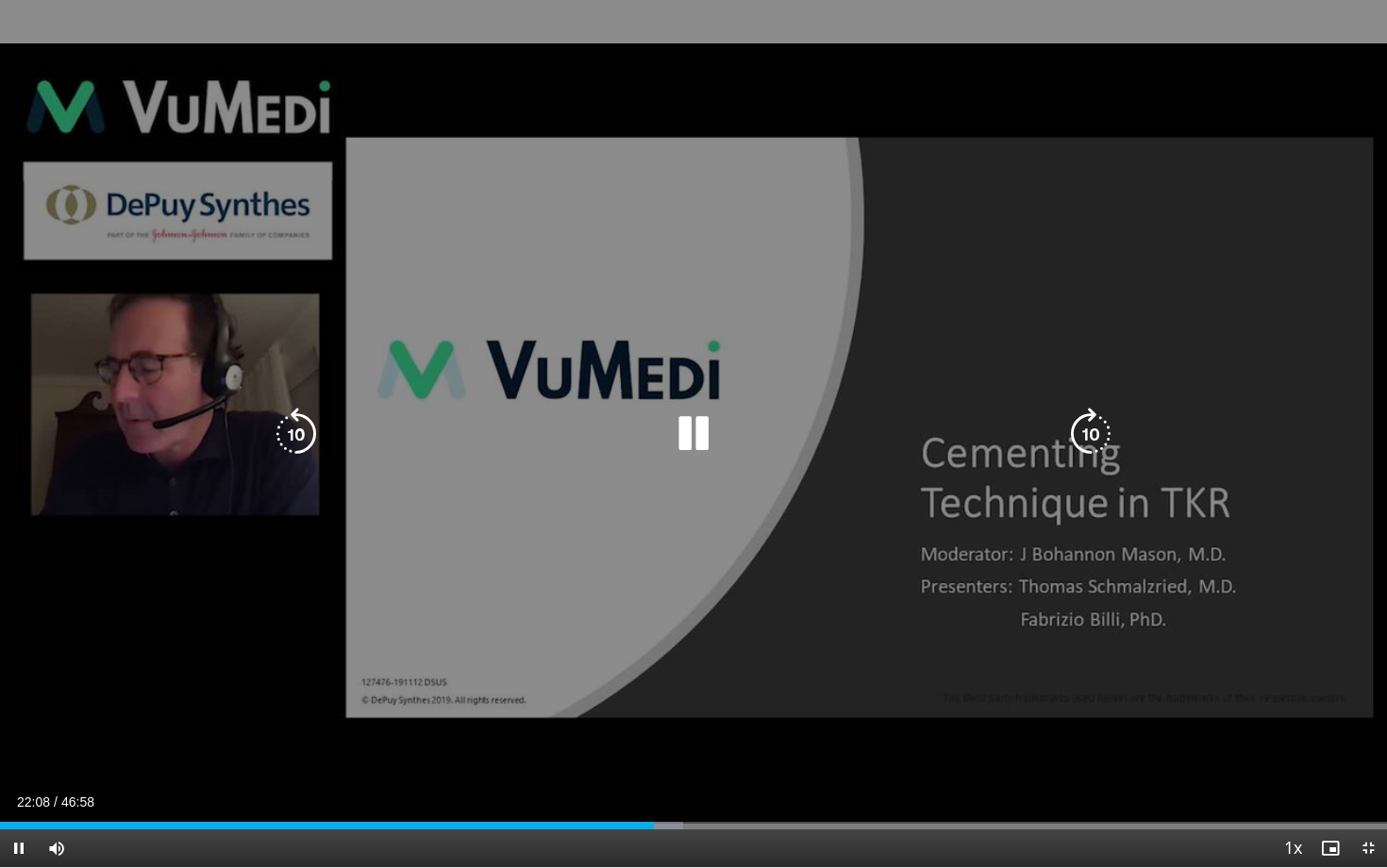 click at bounding box center (296, 434) 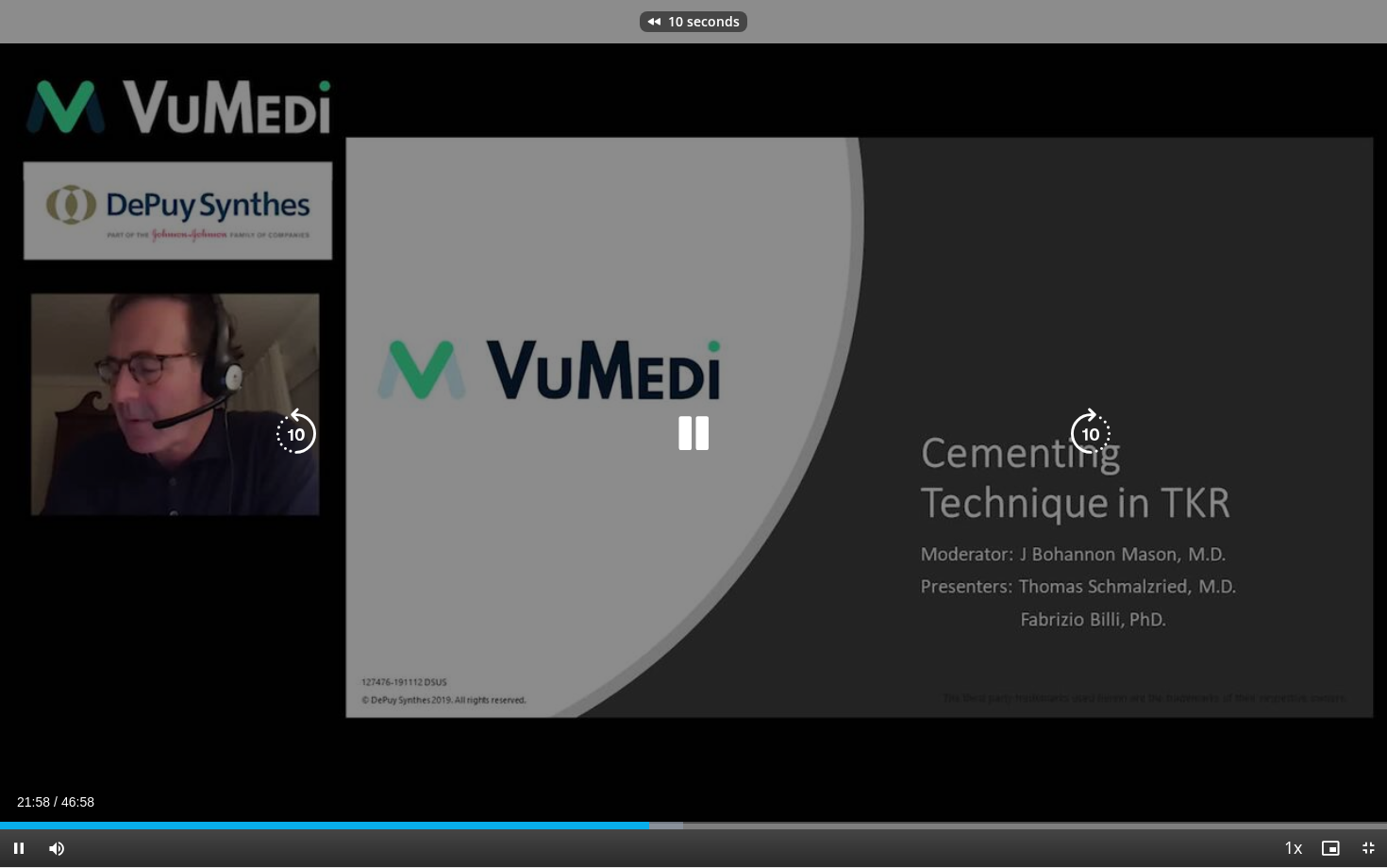 click at bounding box center [296, 434] 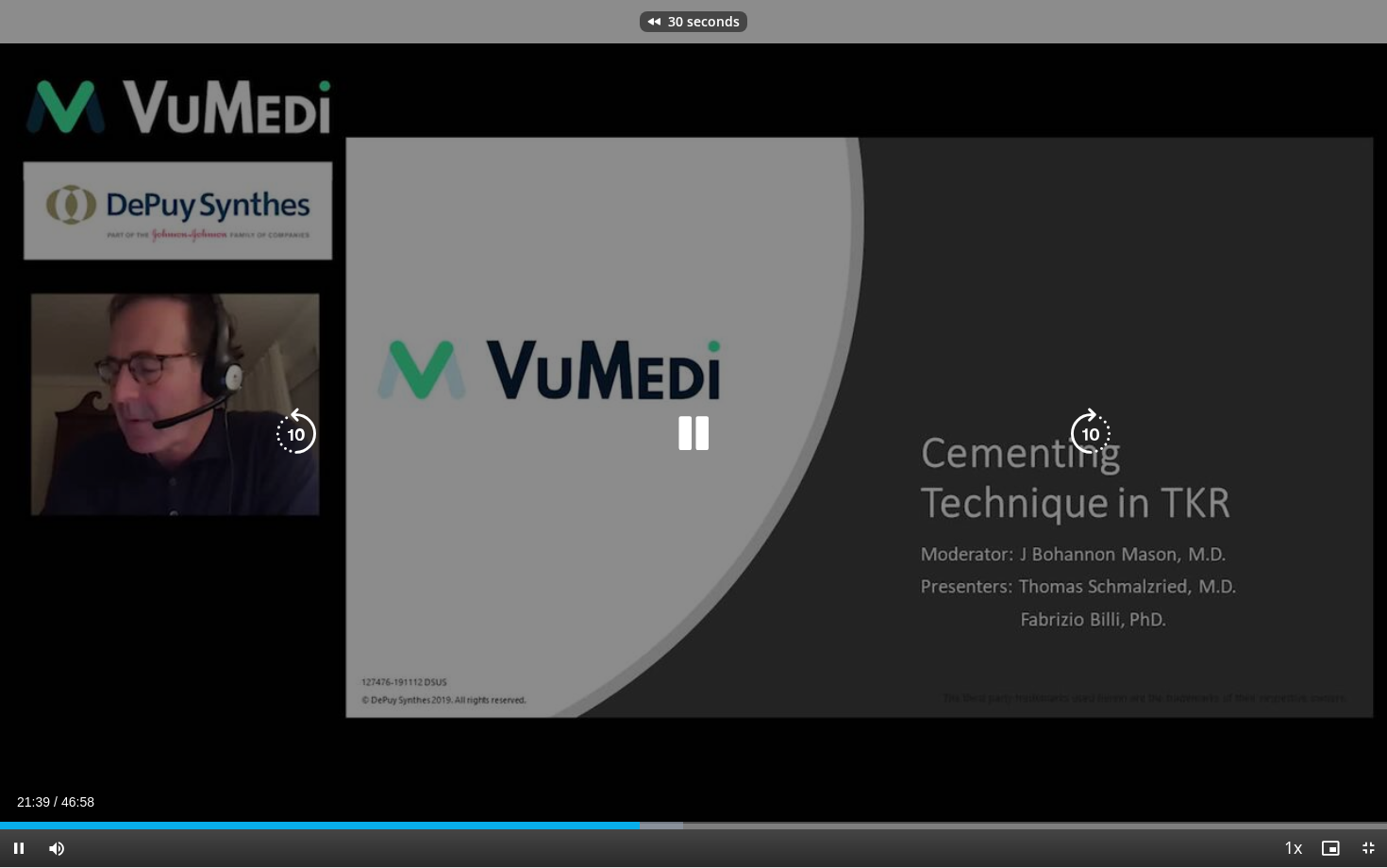 click at bounding box center [296, 434] 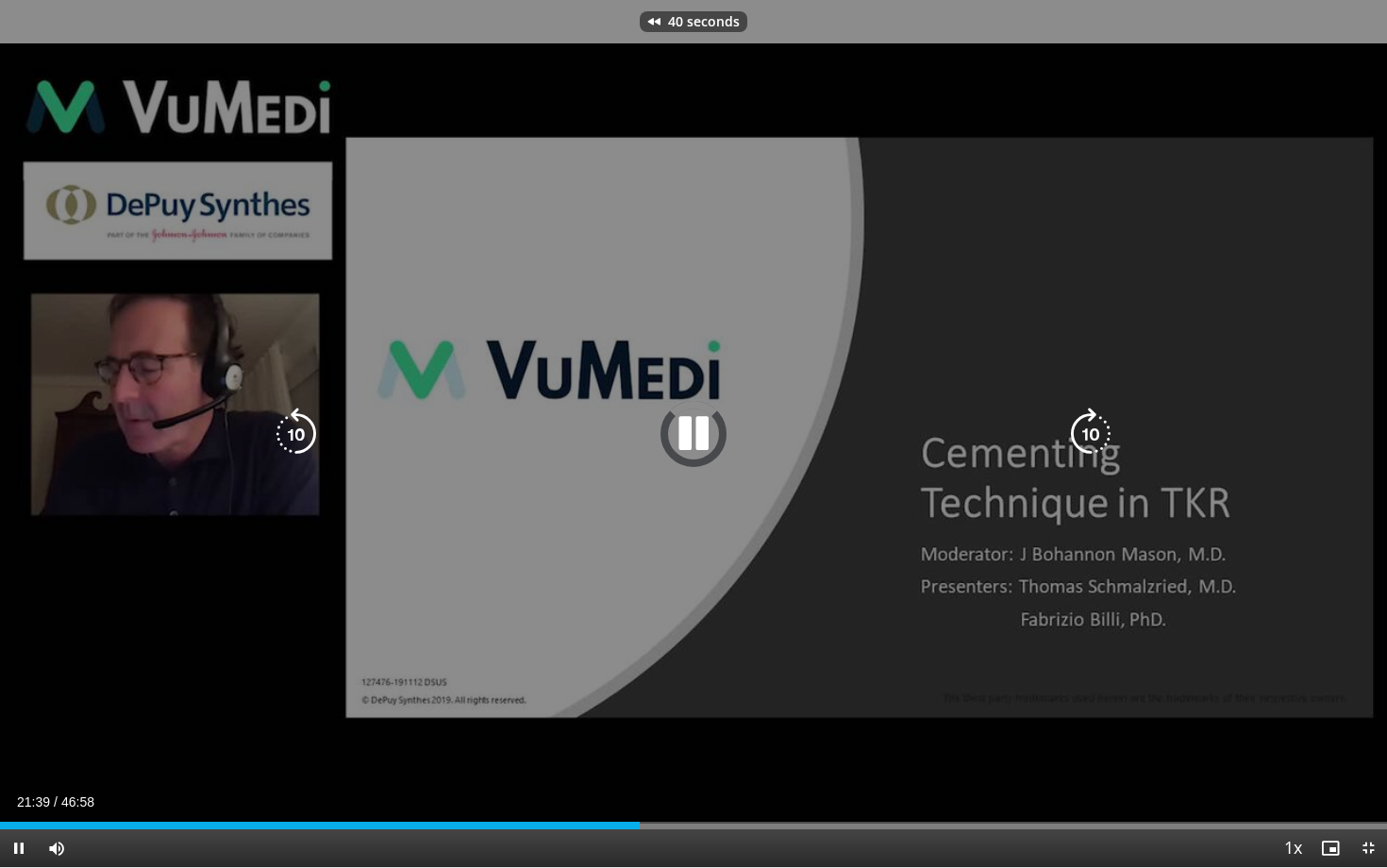 click at bounding box center (296, 434) 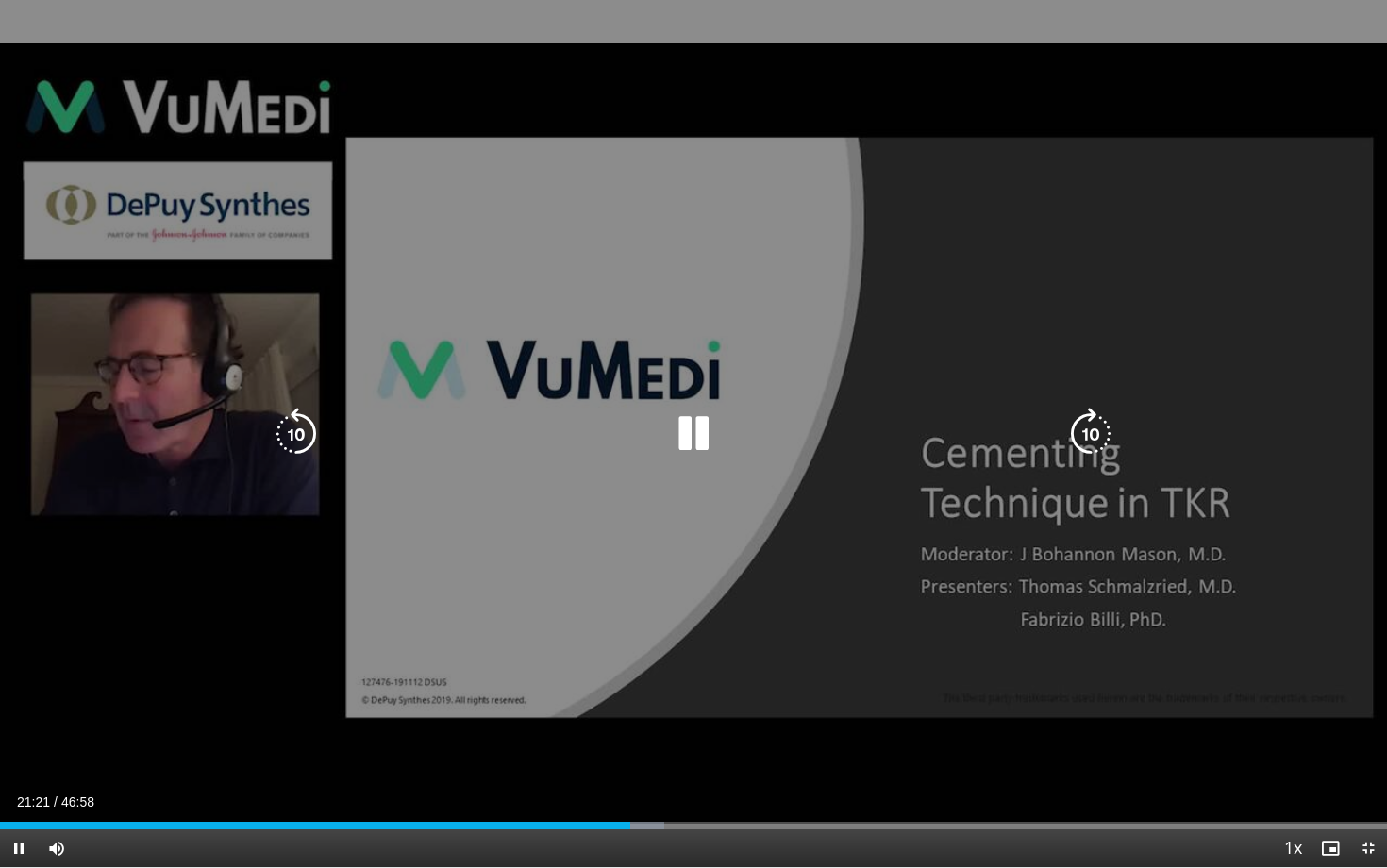 click at bounding box center [296, 434] 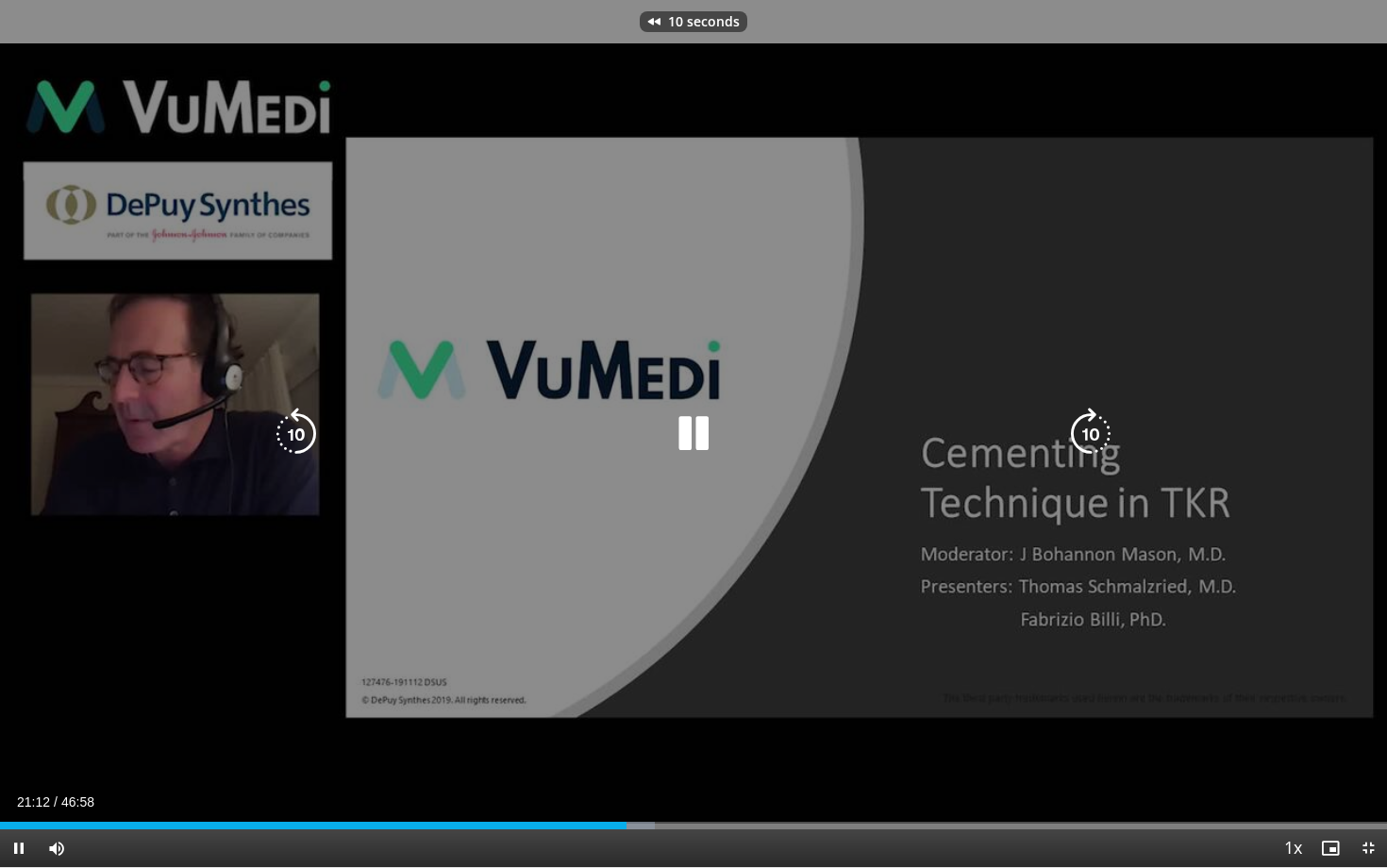 click at bounding box center (296, 434) 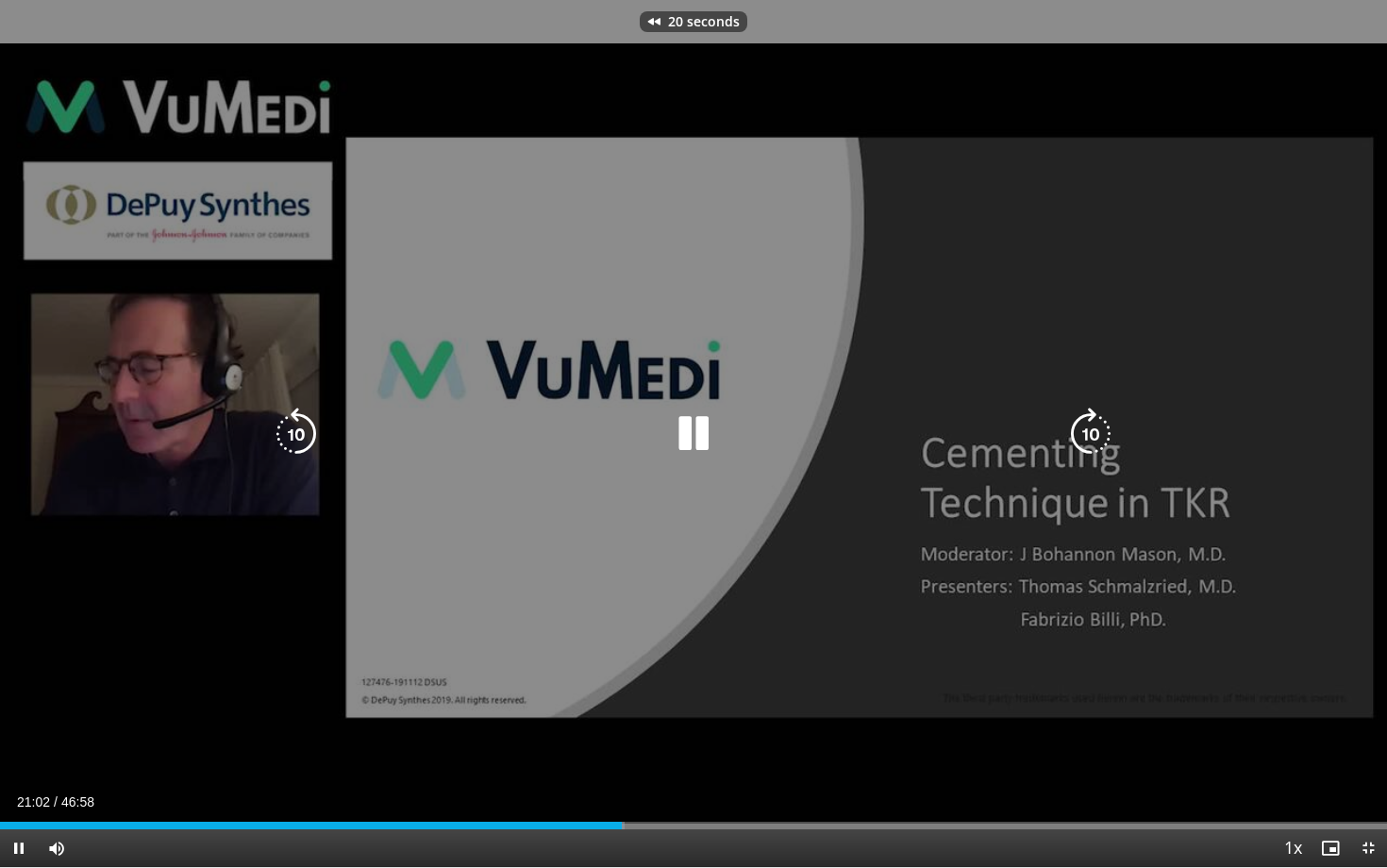 click at bounding box center (296, 434) 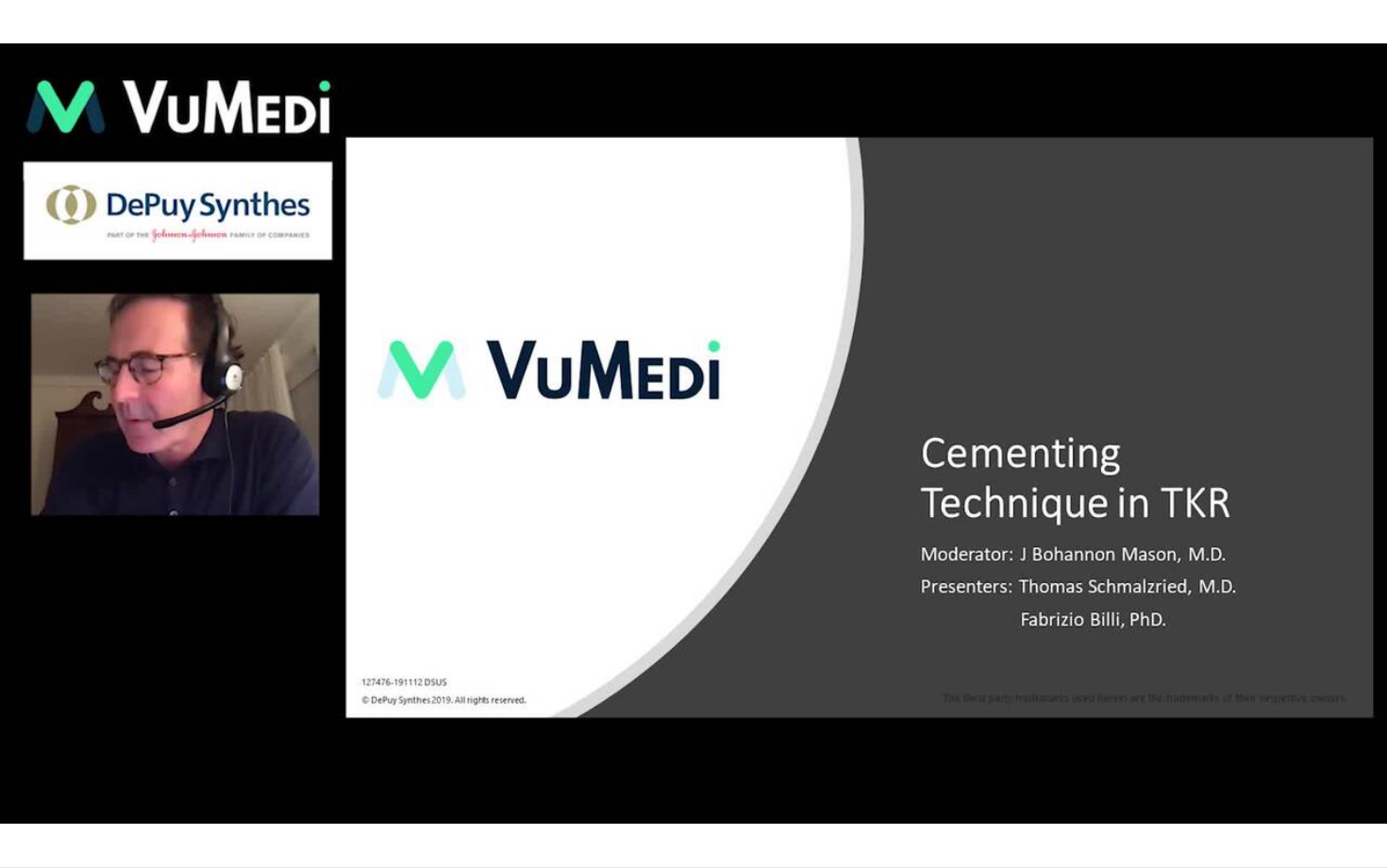 type 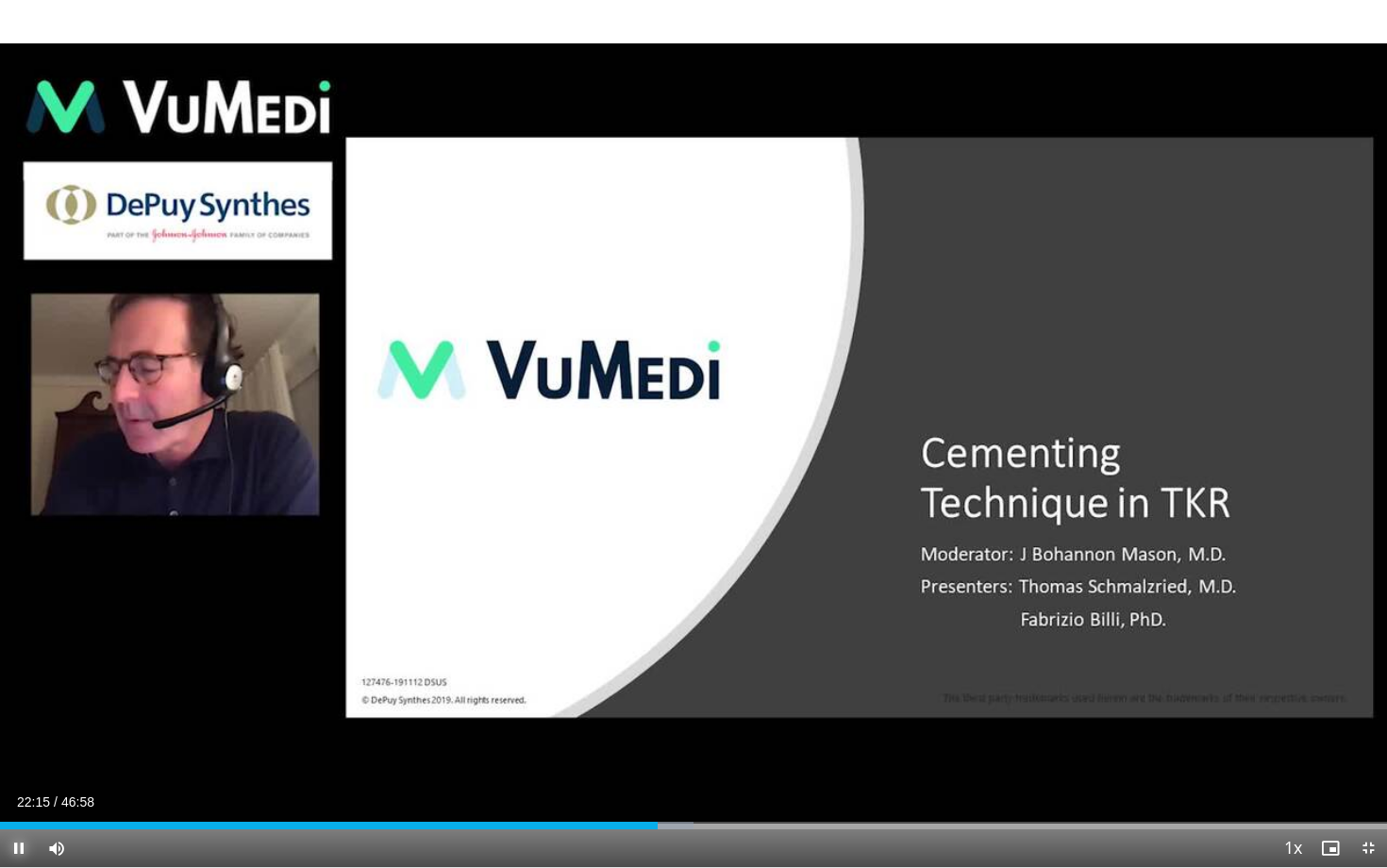 click at bounding box center (19, 848) 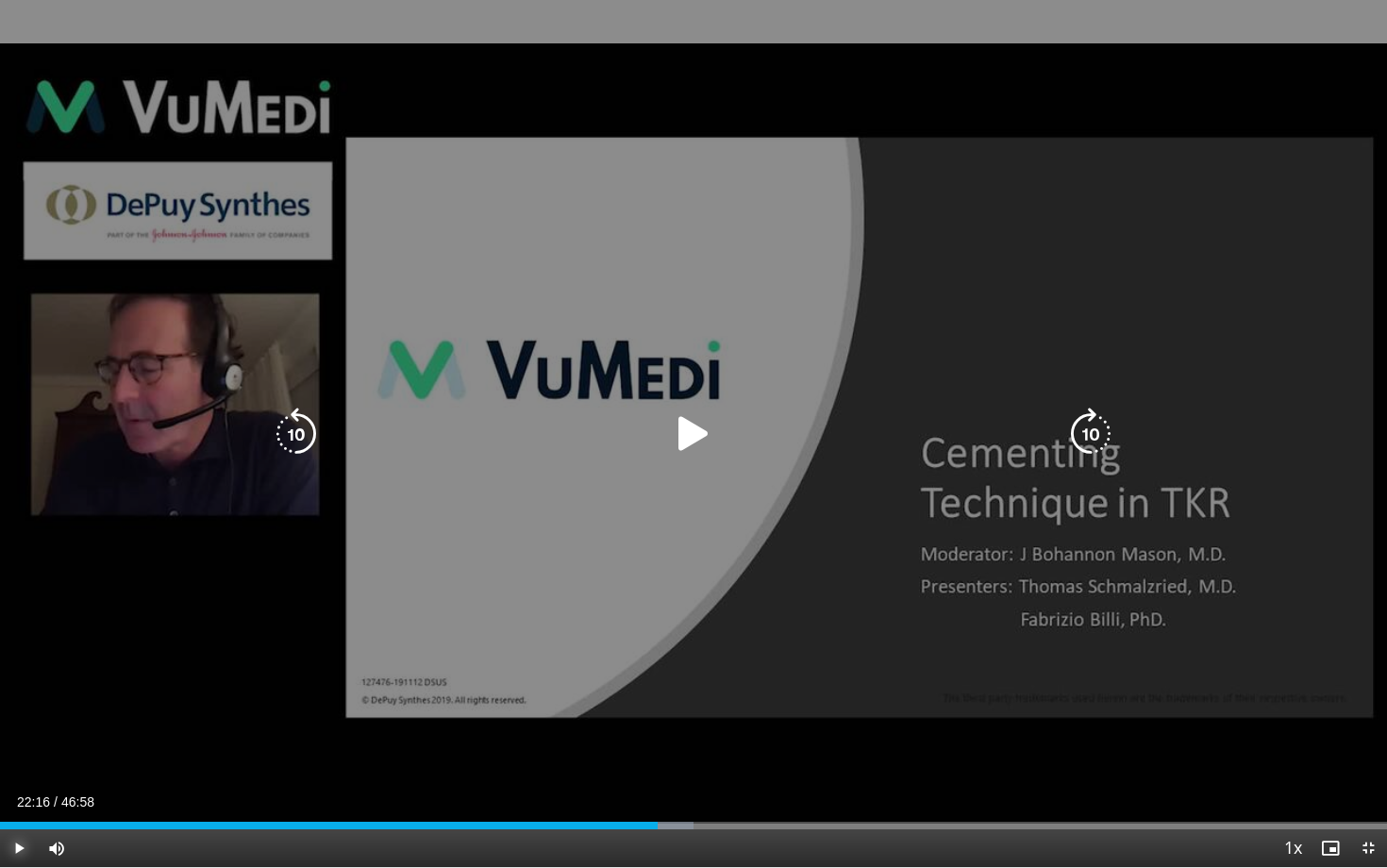 type 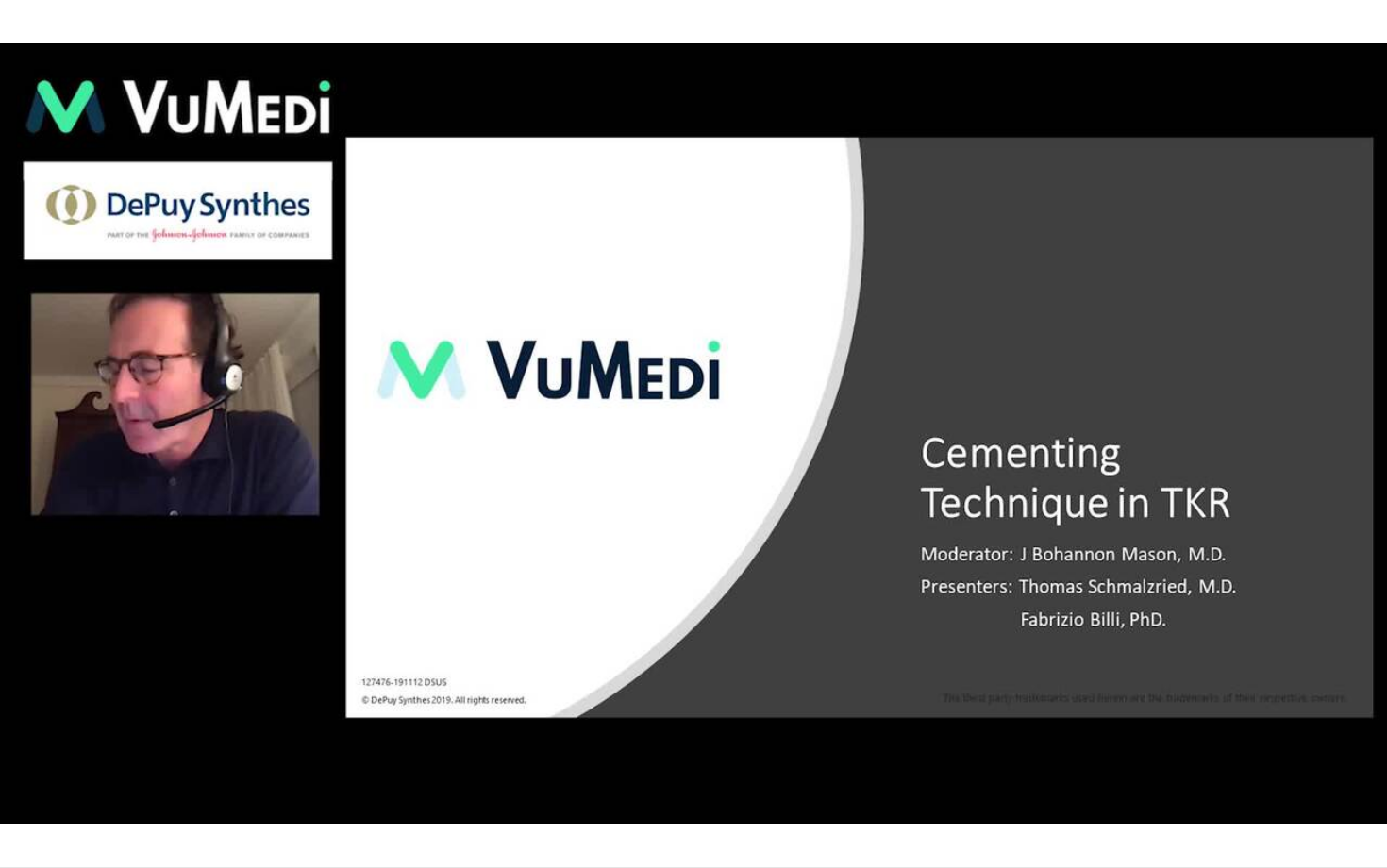 click on "Pause" at bounding box center (19, 848) 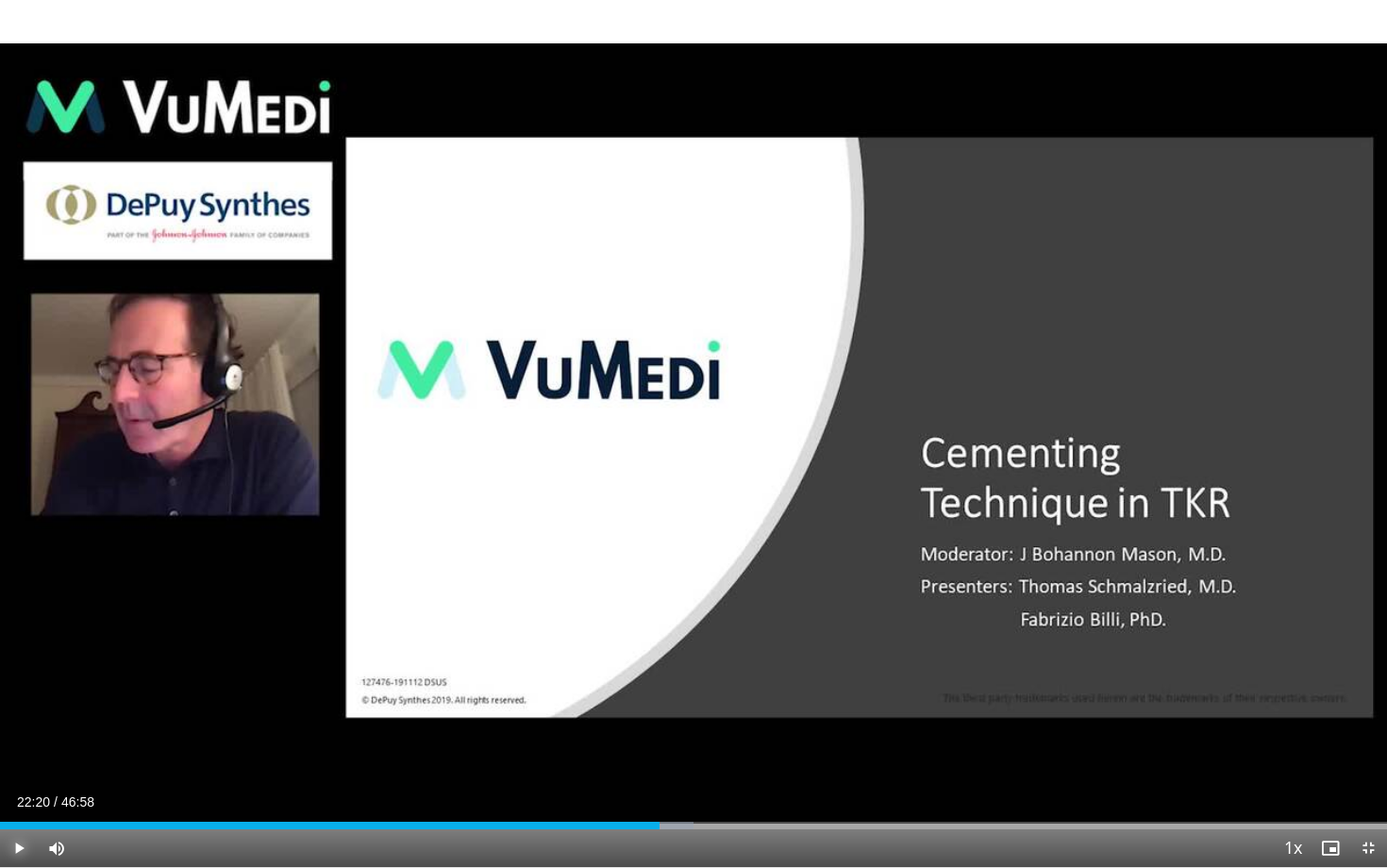 click on "Play" at bounding box center [19, 848] 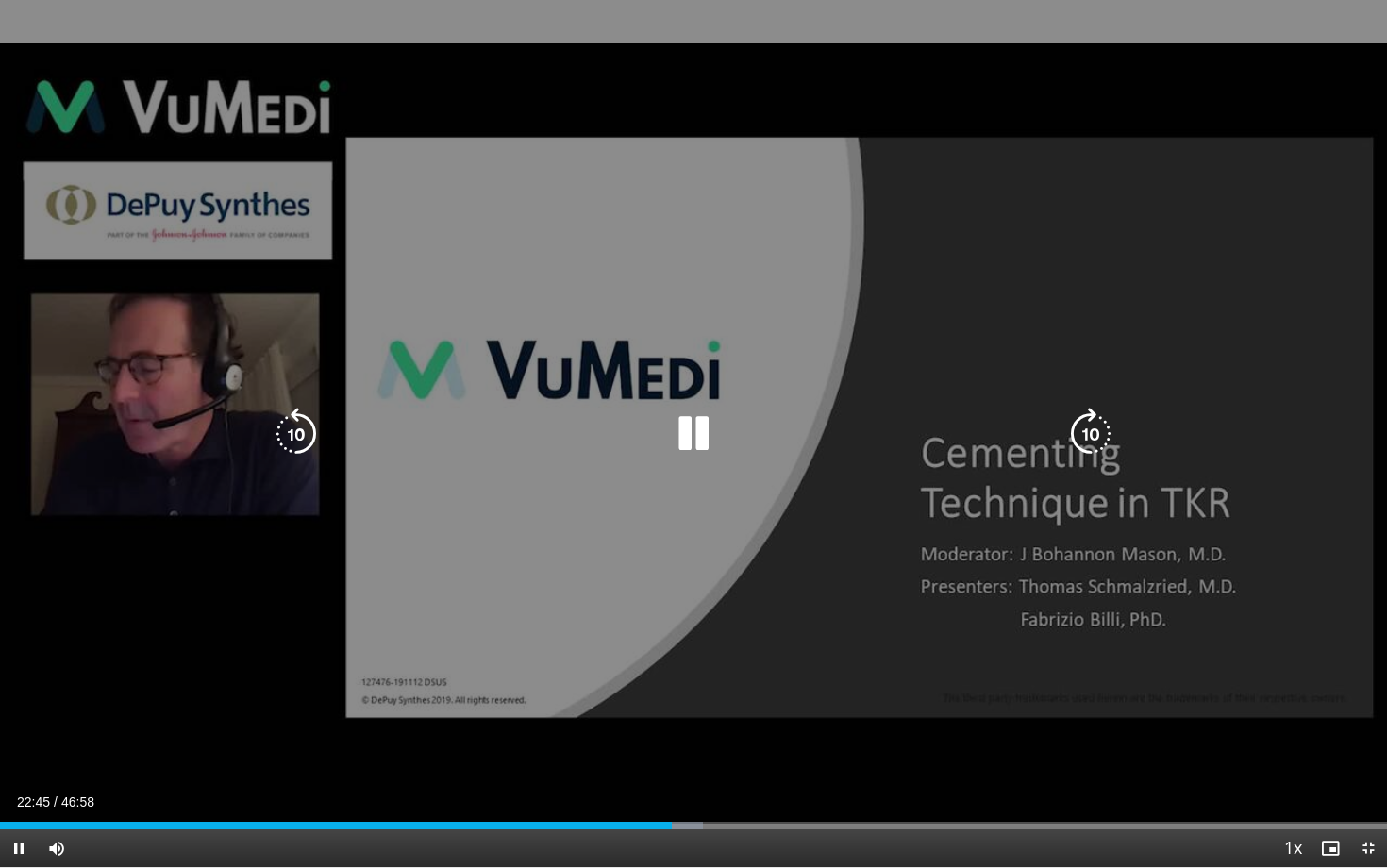 click at bounding box center [296, 434] 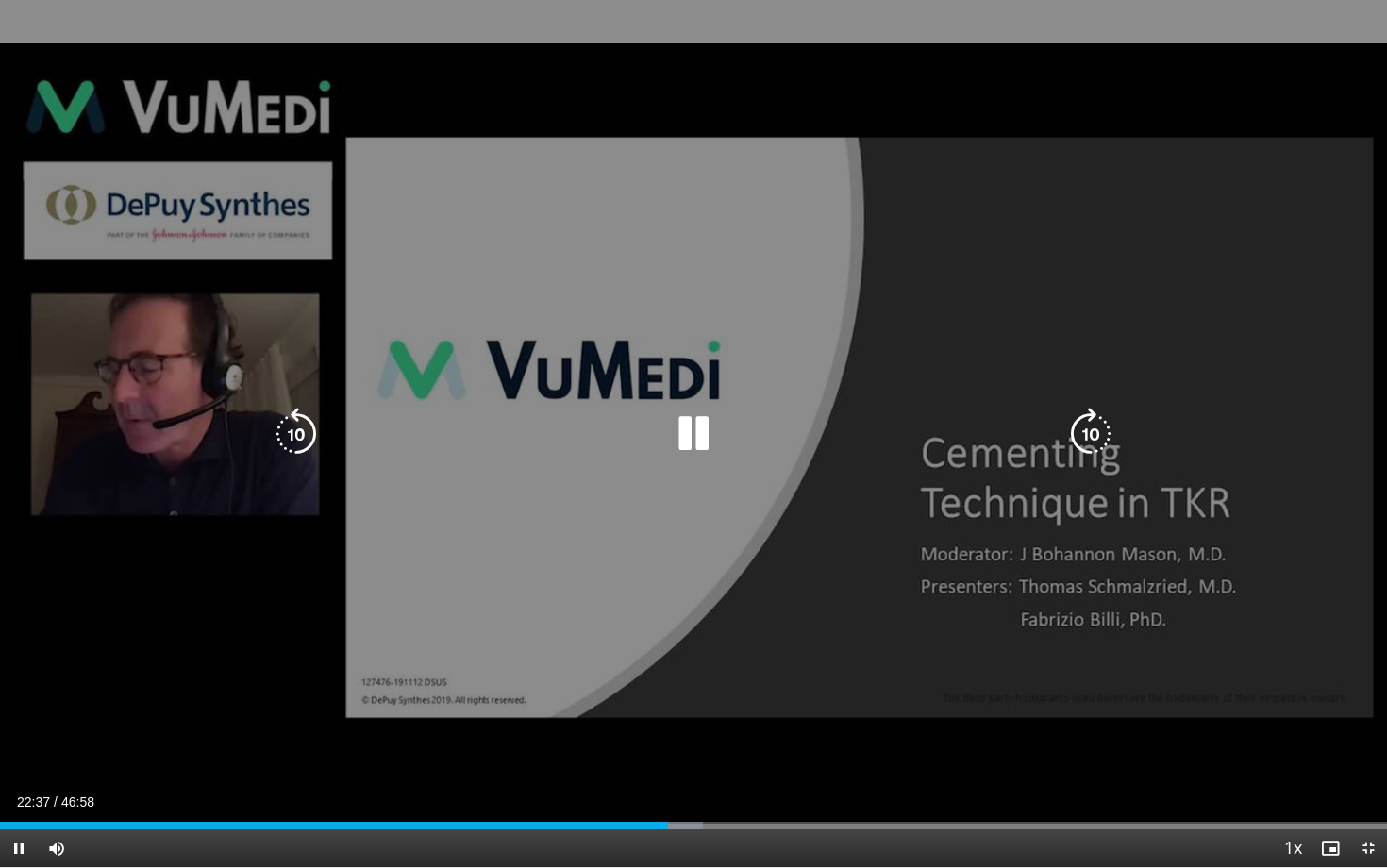 click at bounding box center [296, 434] 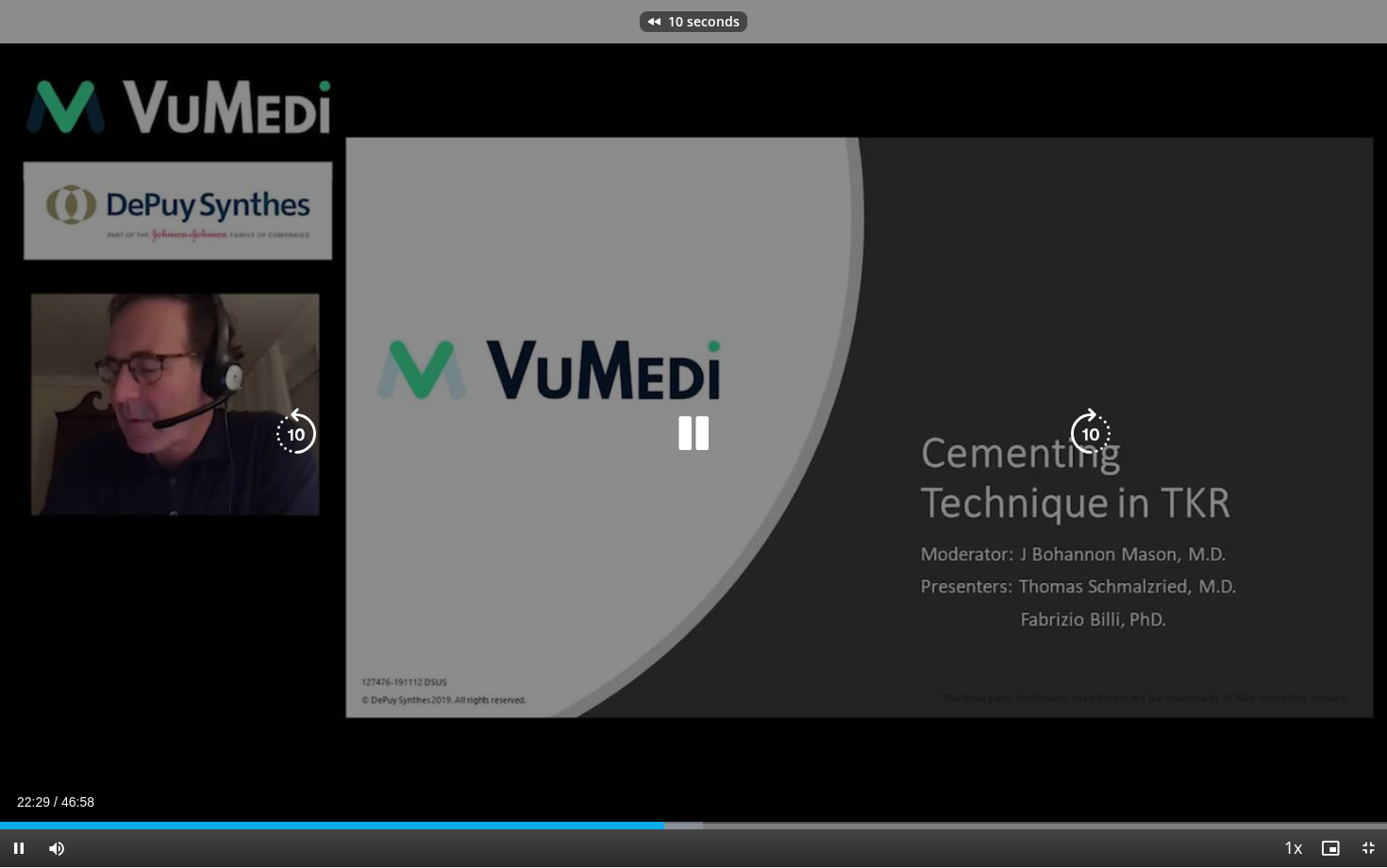 click at bounding box center [694, 434] 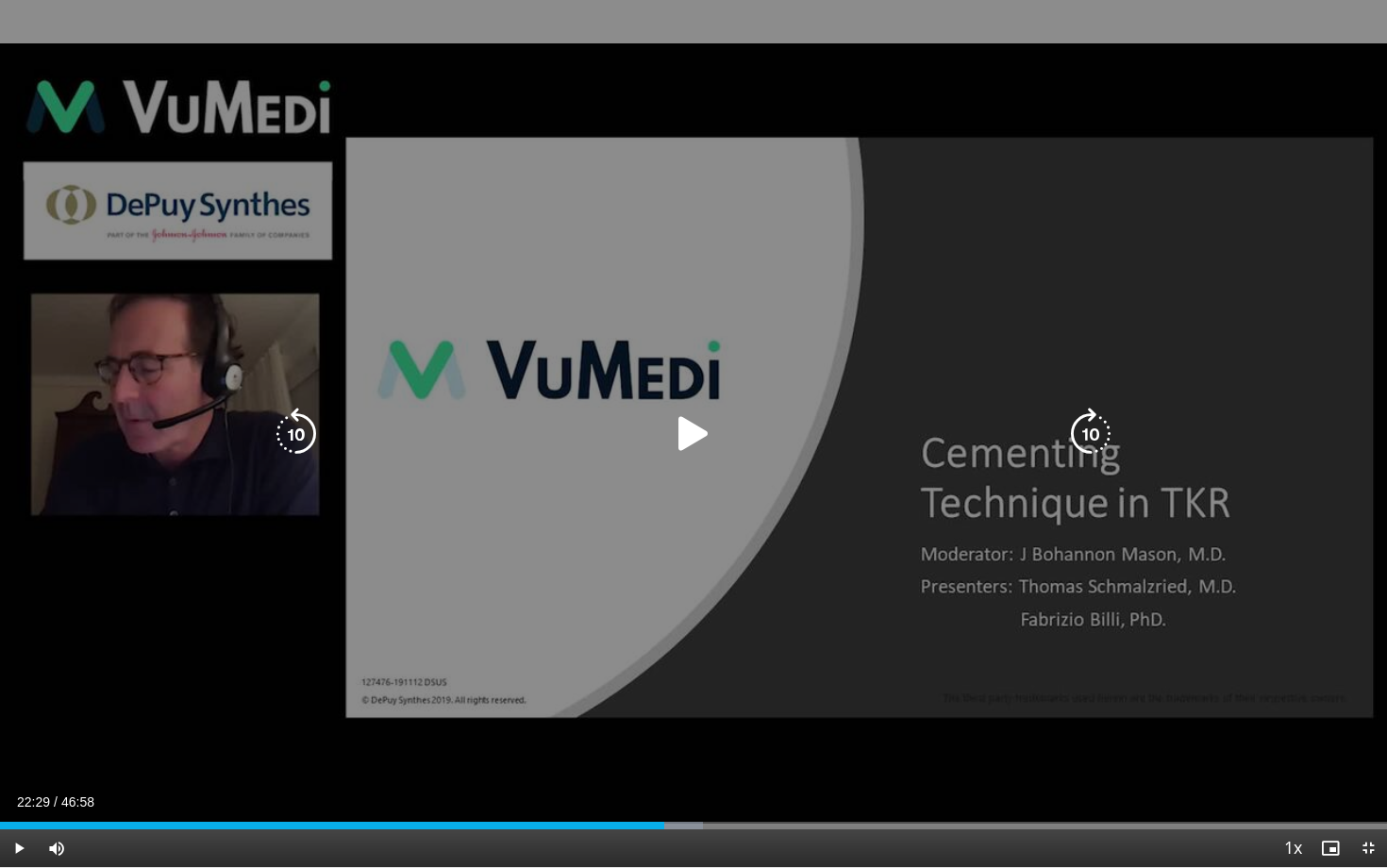 type 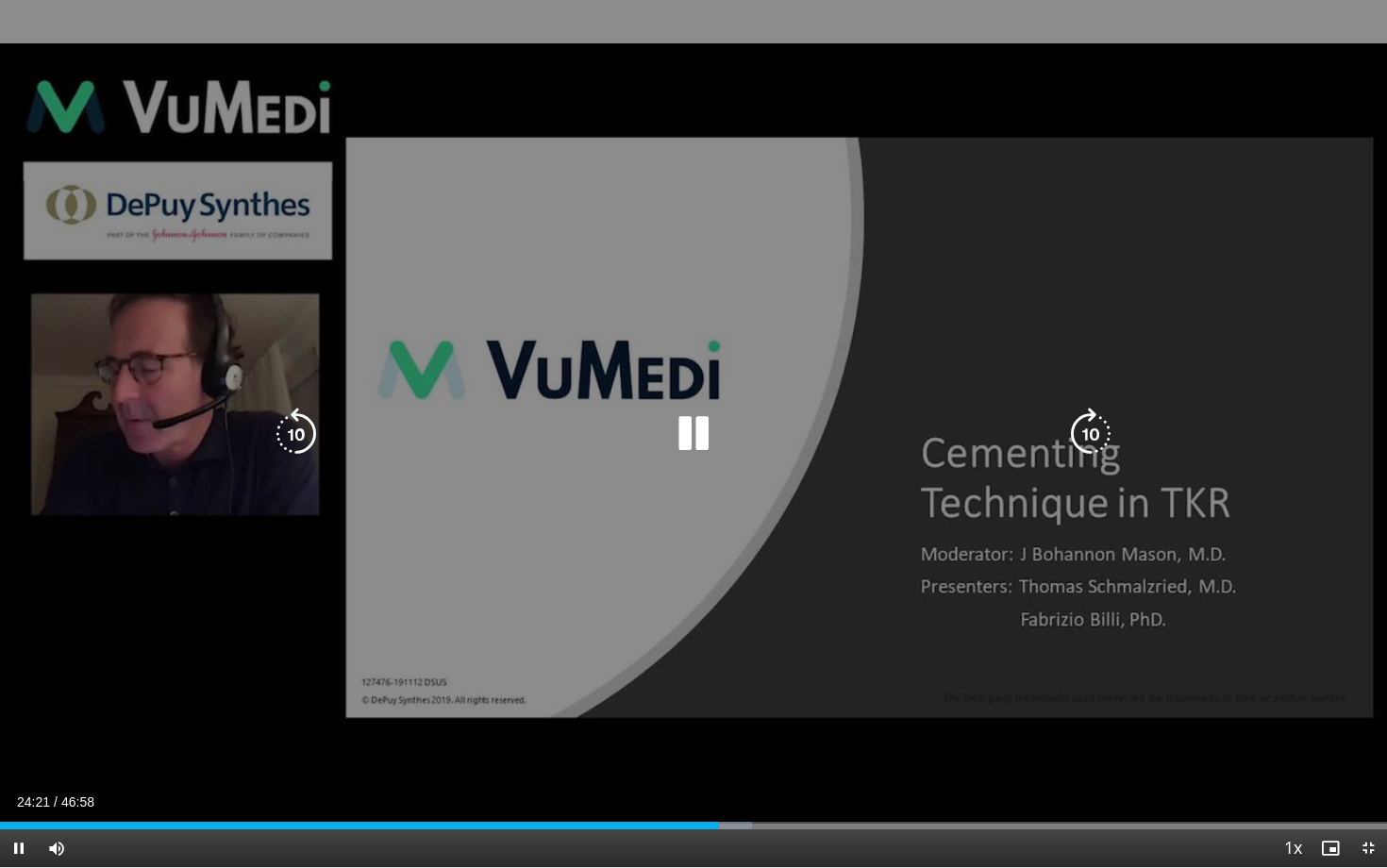 click at bounding box center [694, 434] 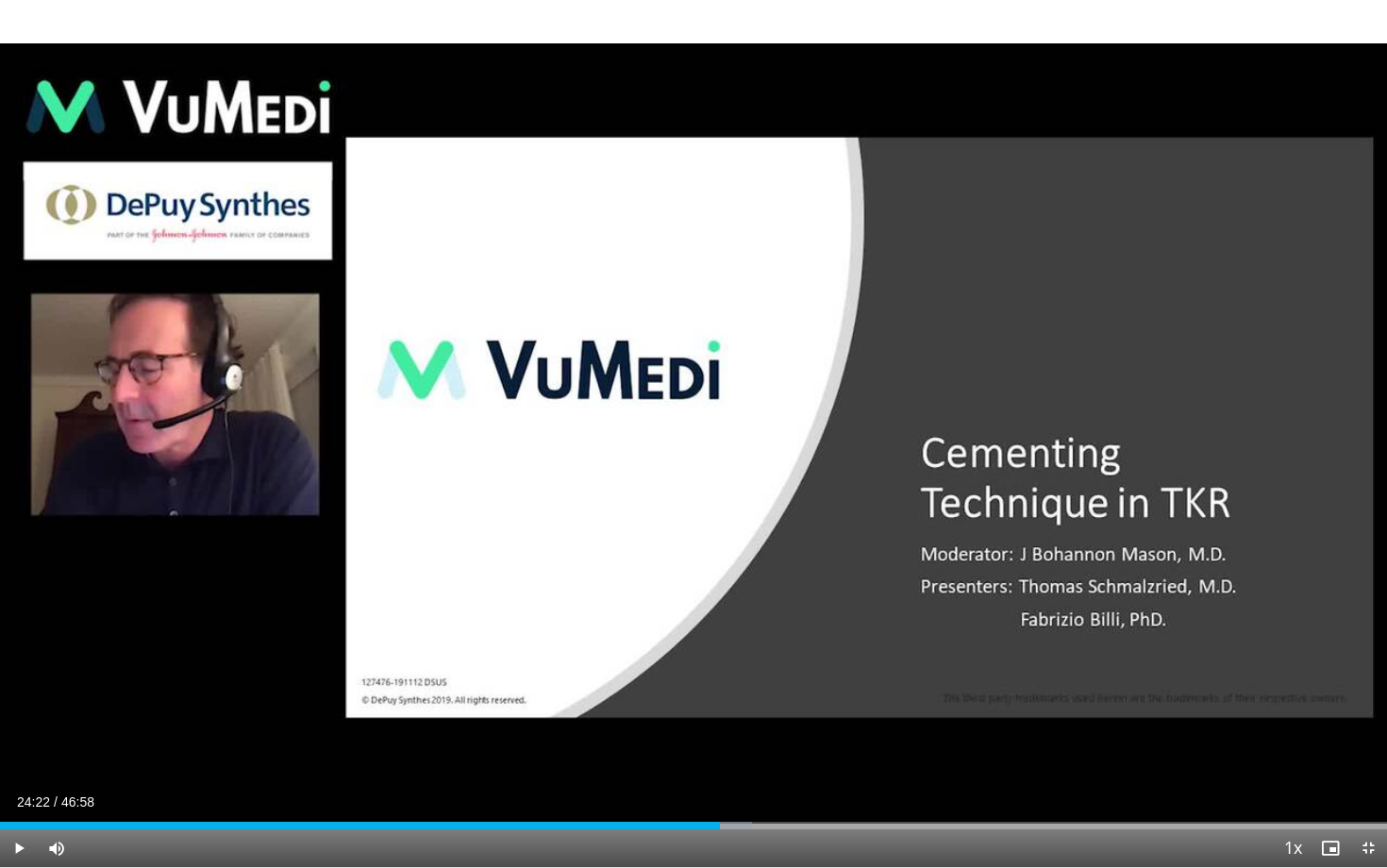 click on "10 seconds
Tap to unmute" at bounding box center [694, 433] 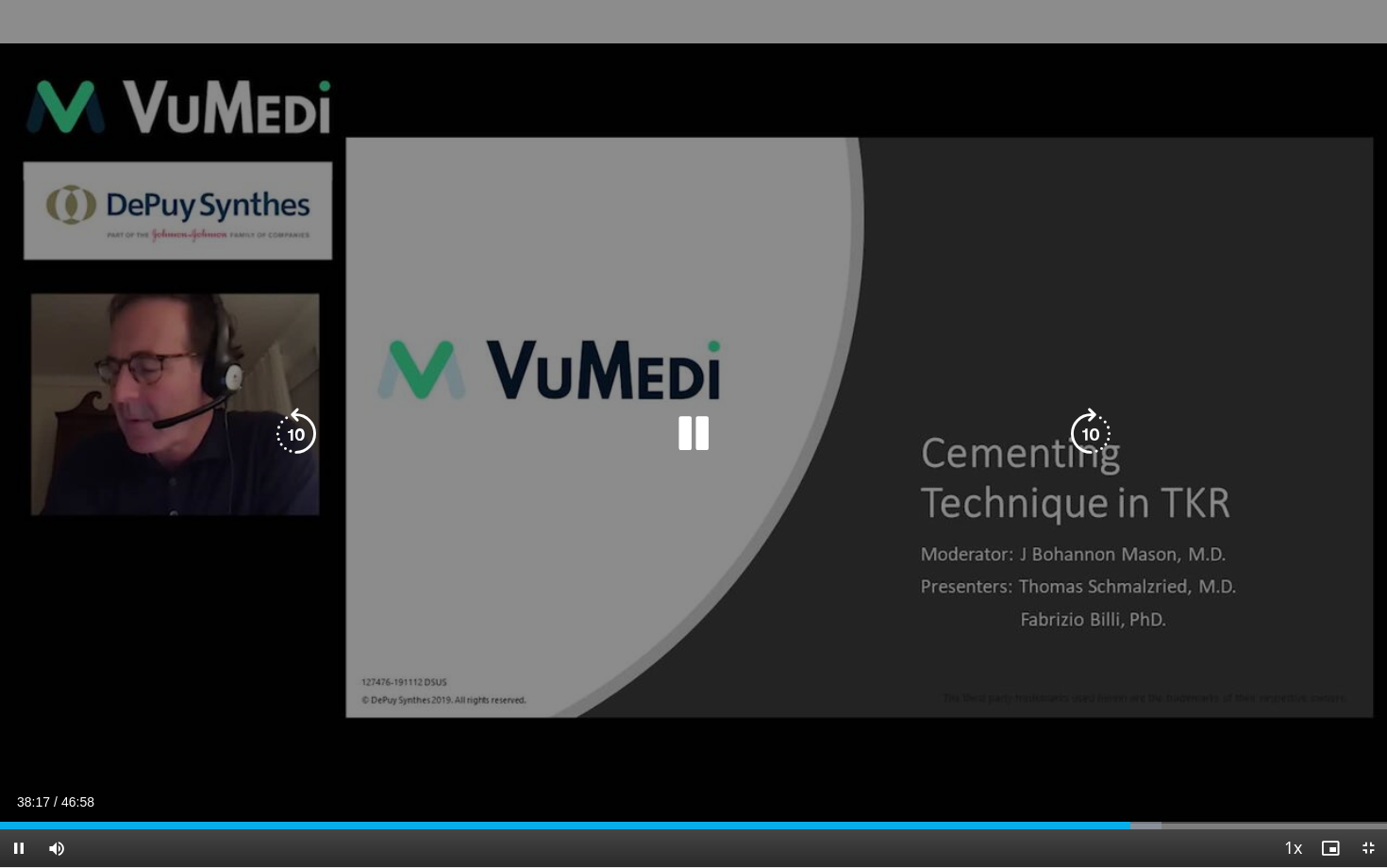 click at bounding box center (694, 434) 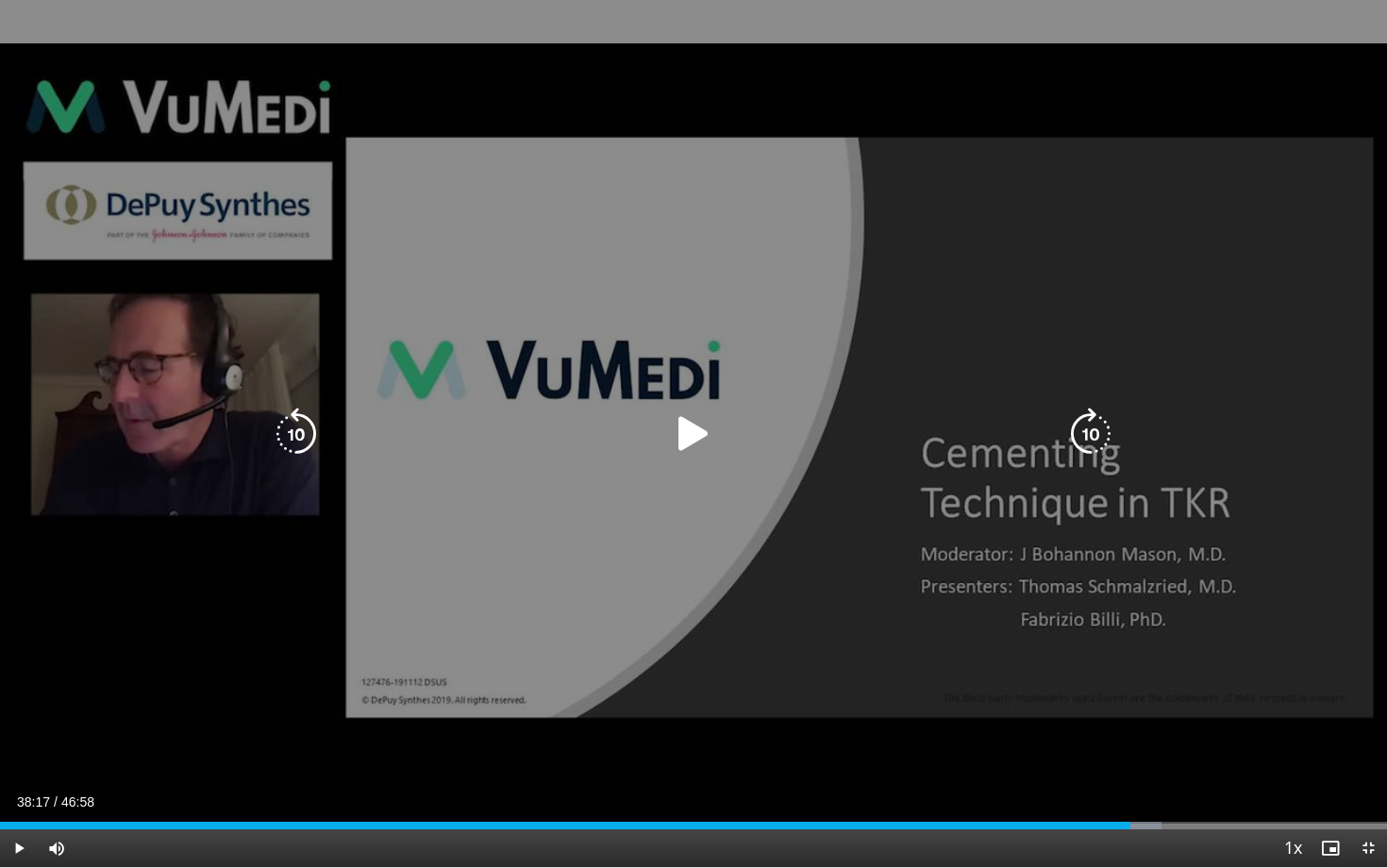 click at bounding box center (694, 434) 